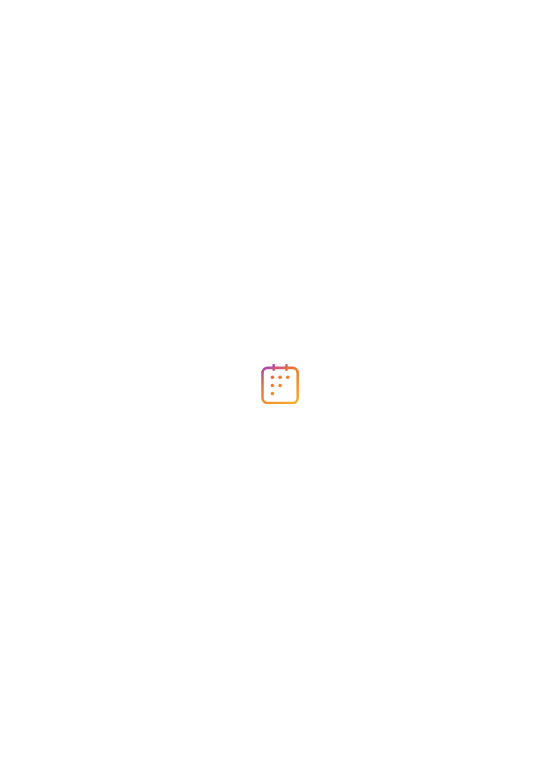 scroll, scrollTop: 0, scrollLeft: 0, axis: both 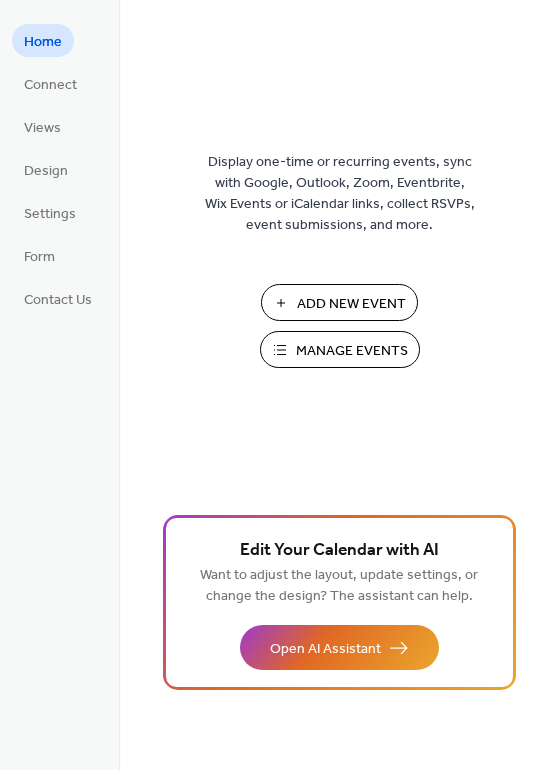 click on "Manage Events" at bounding box center [352, 351] 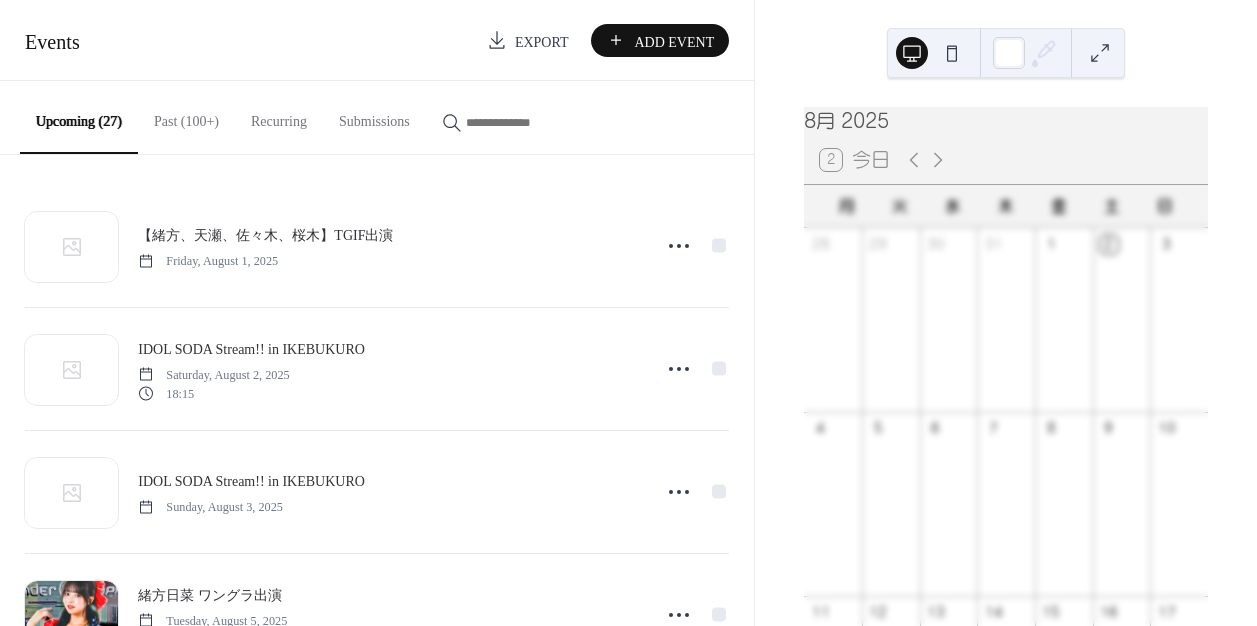 scroll, scrollTop: 0, scrollLeft: 0, axis: both 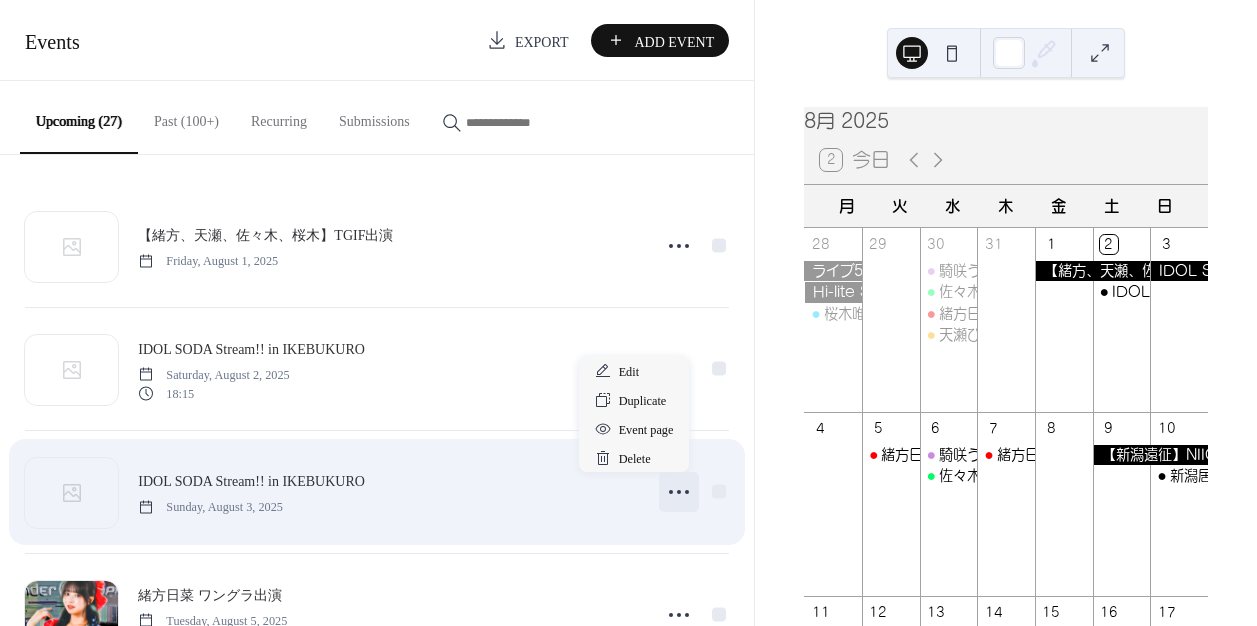 click 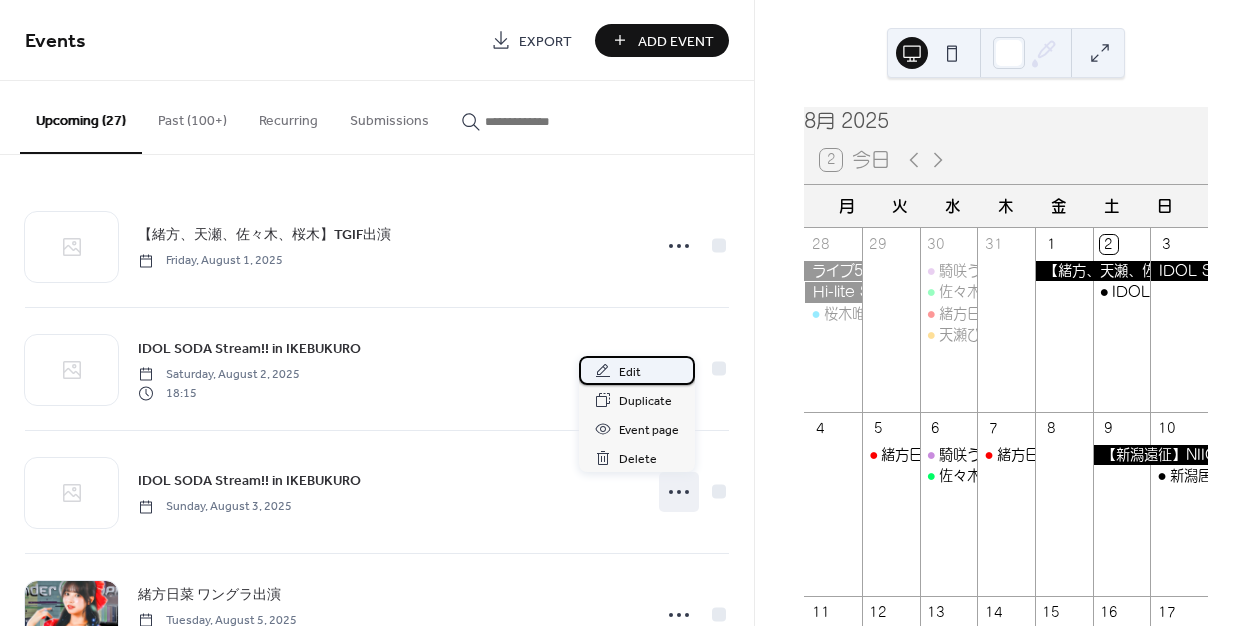 click on "Edit" at bounding box center (630, 372) 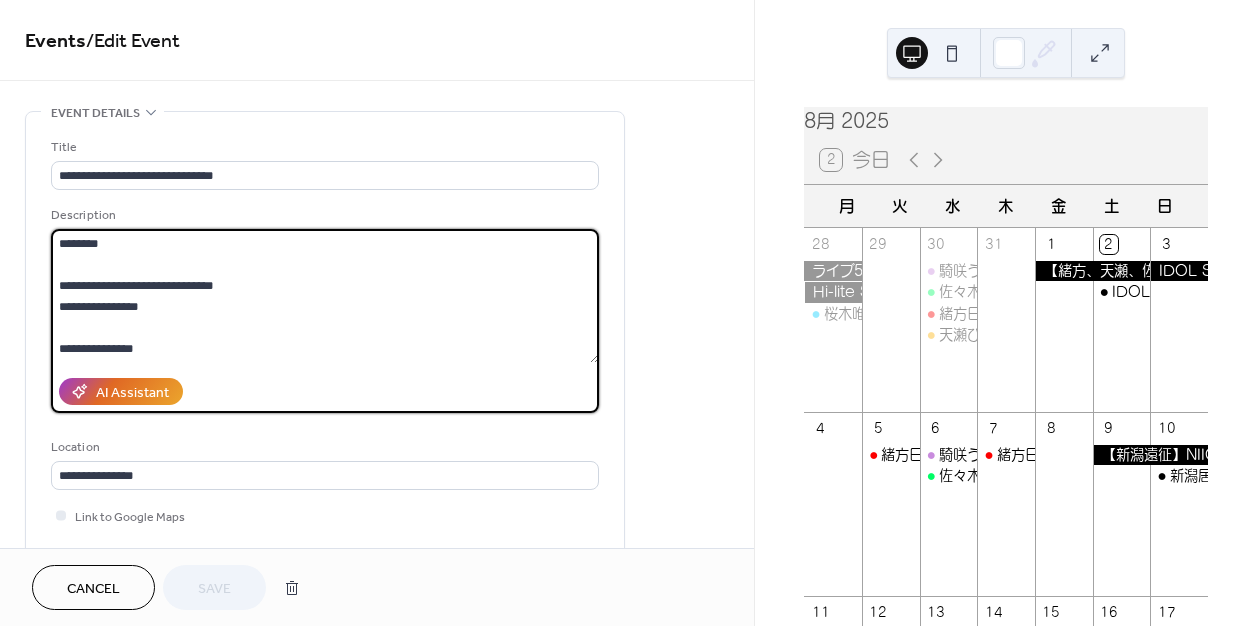 click on "**********" at bounding box center [325, 296] 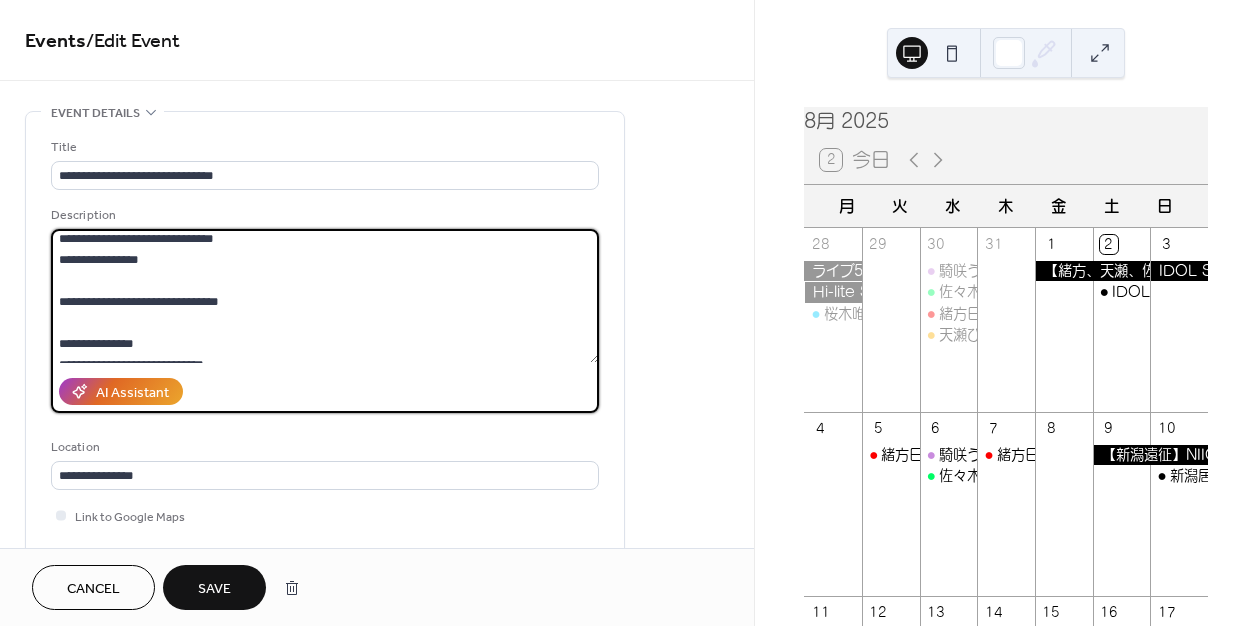 scroll, scrollTop: 210, scrollLeft: 0, axis: vertical 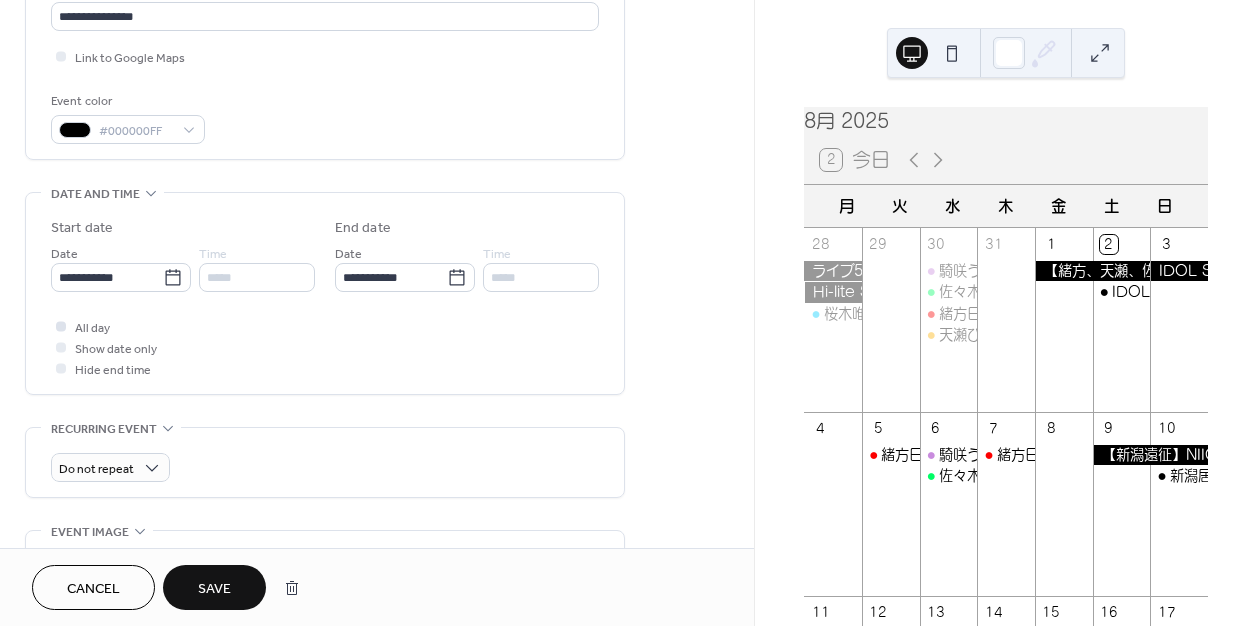 type on "**********" 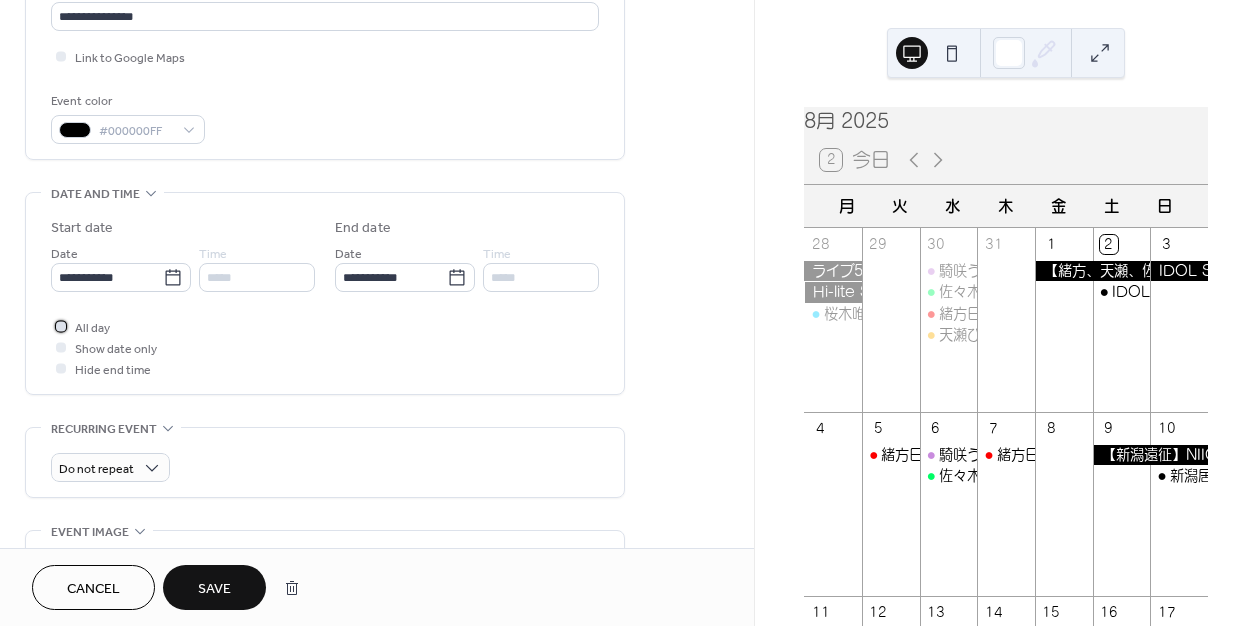click on "All day" at bounding box center (92, 328) 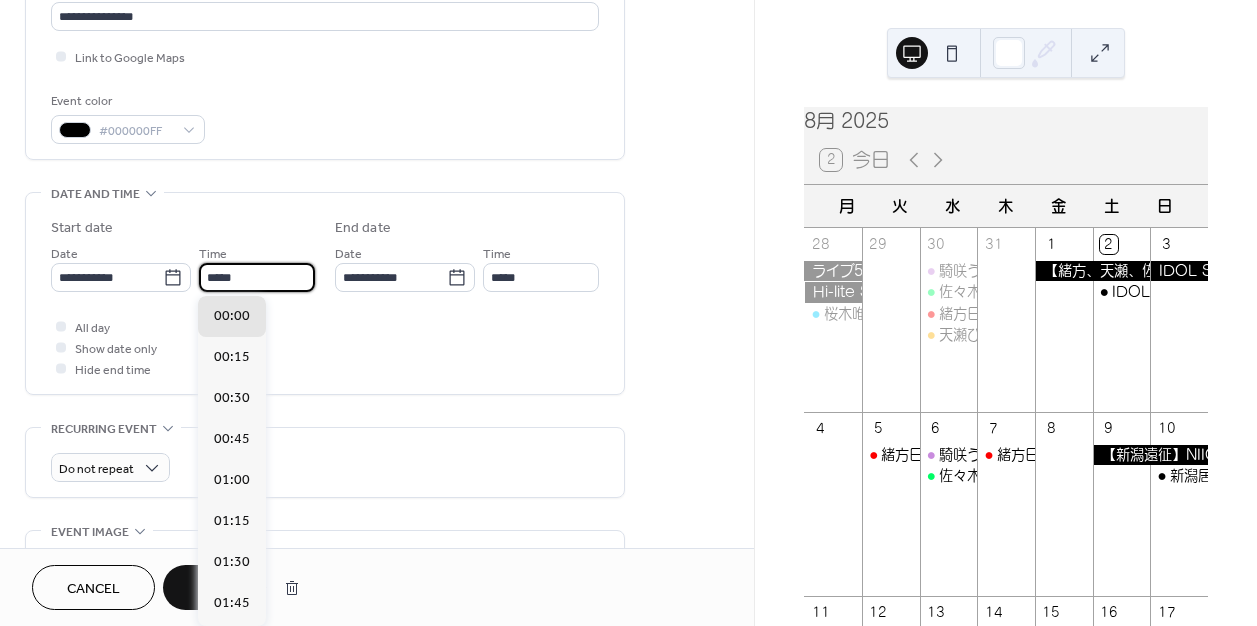 click on "*****" at bounding box center [257, 277] 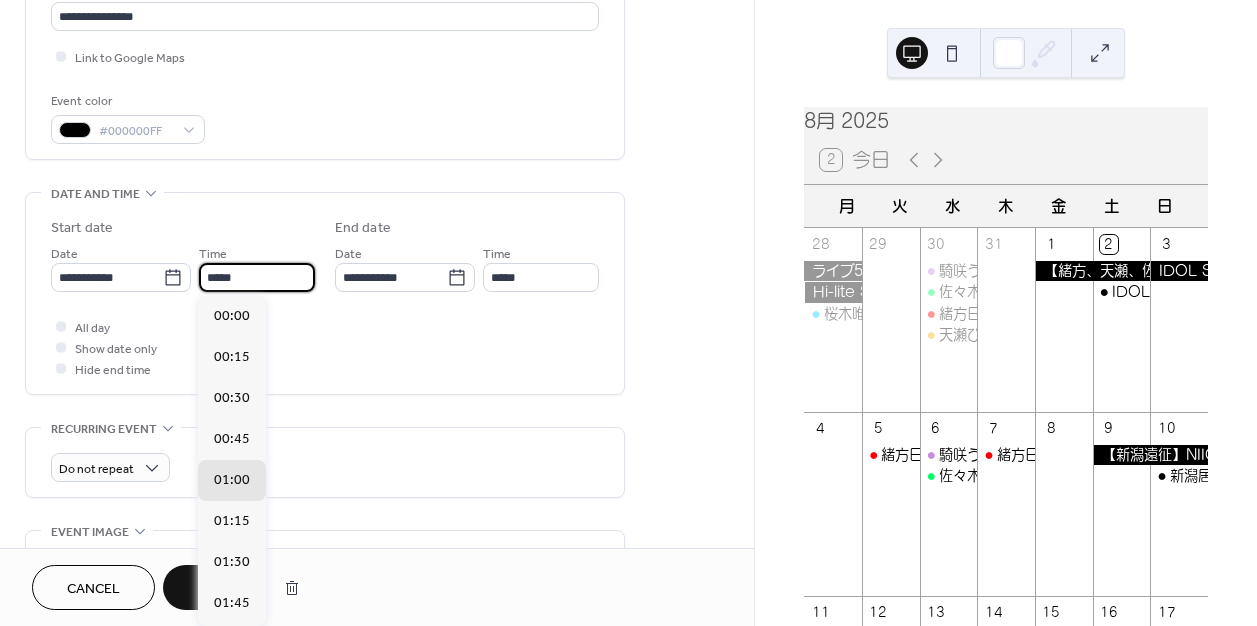 scroll, scrollTop: 3192, scrollLeft: 0, axis: vertical 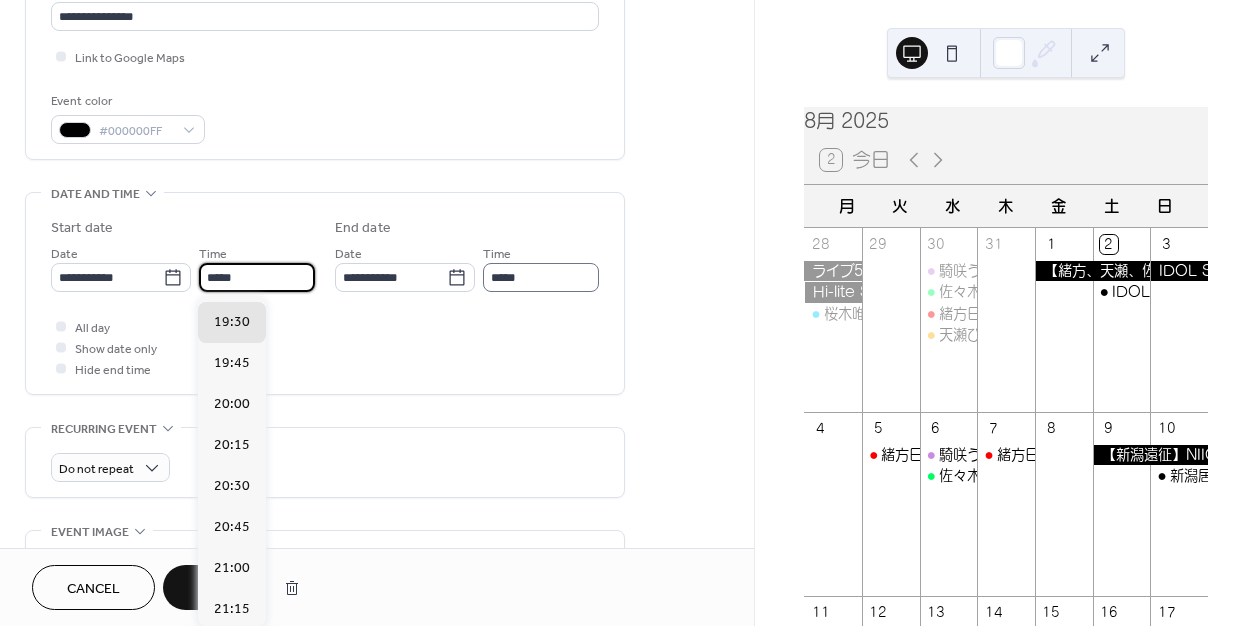 type on "*****" 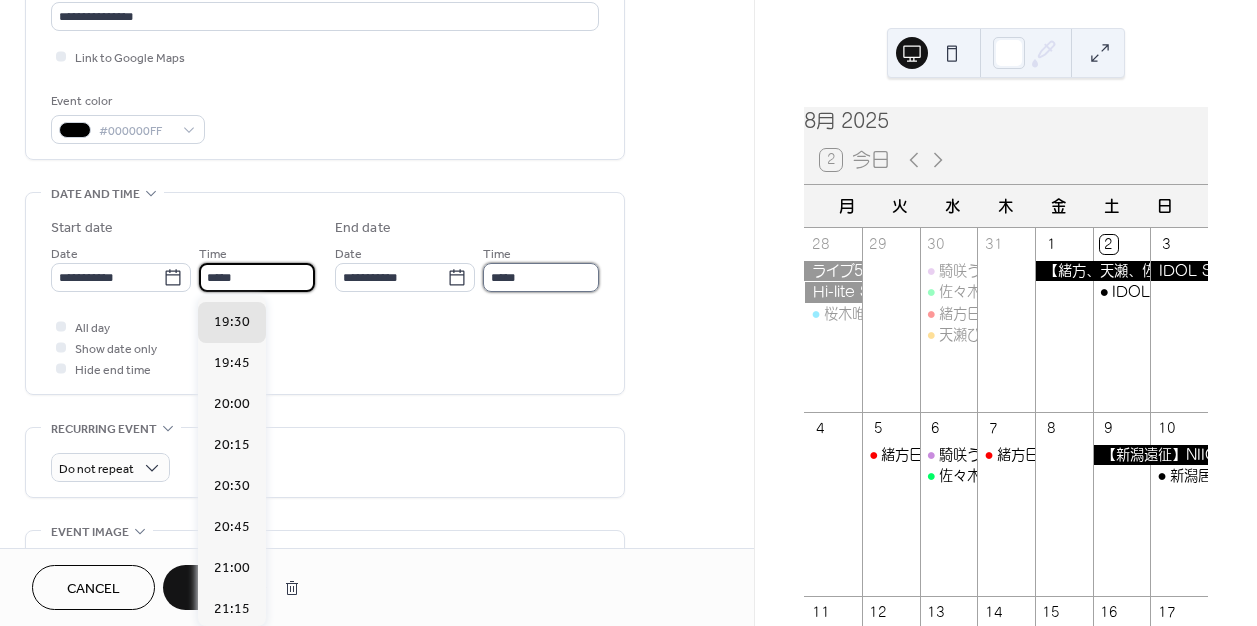 click on "*****" at bounding box center (541, 277) 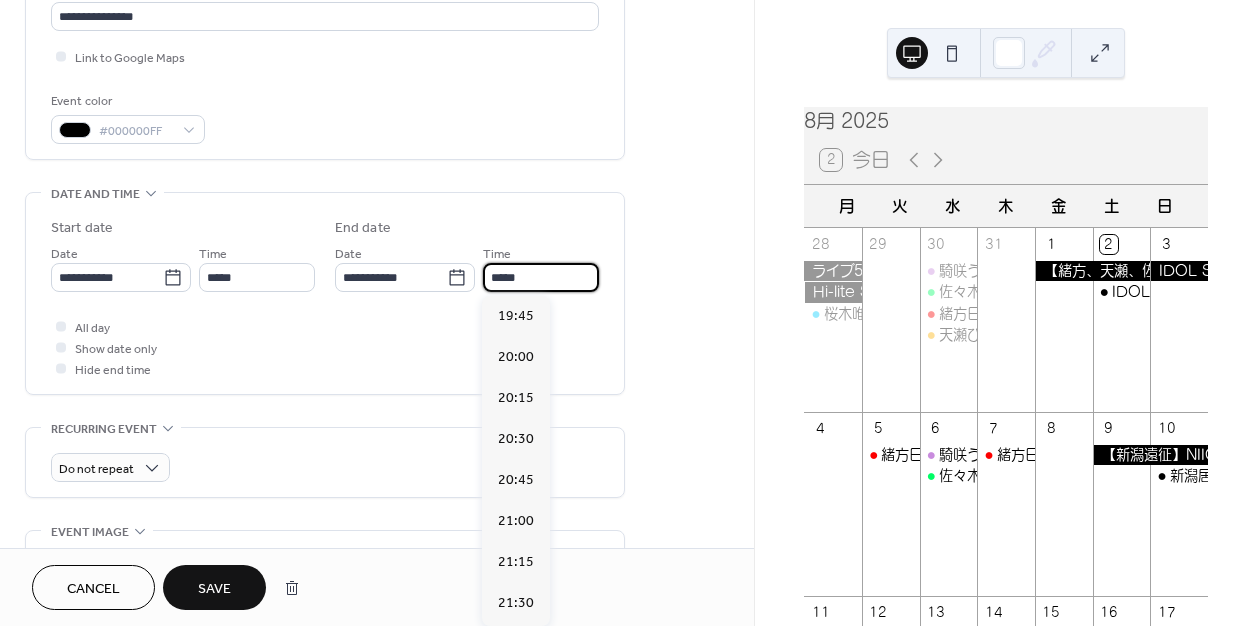 type on "*****" 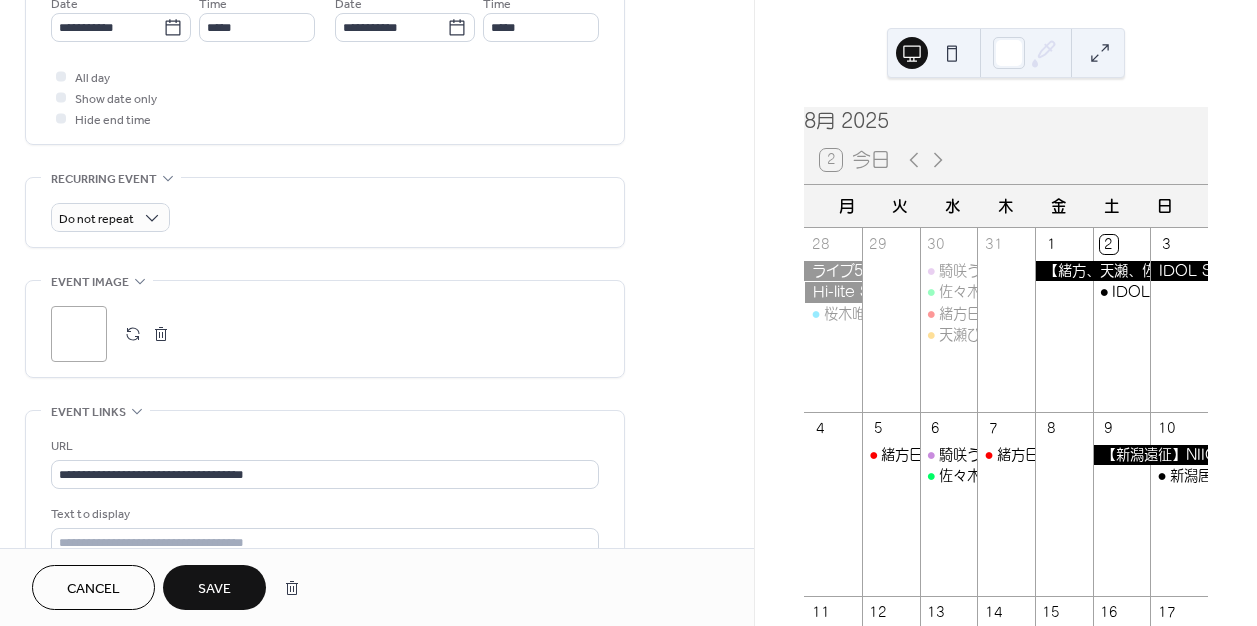 scroll, scrollTop: 935, scrollLeft: 0, axis: vertical 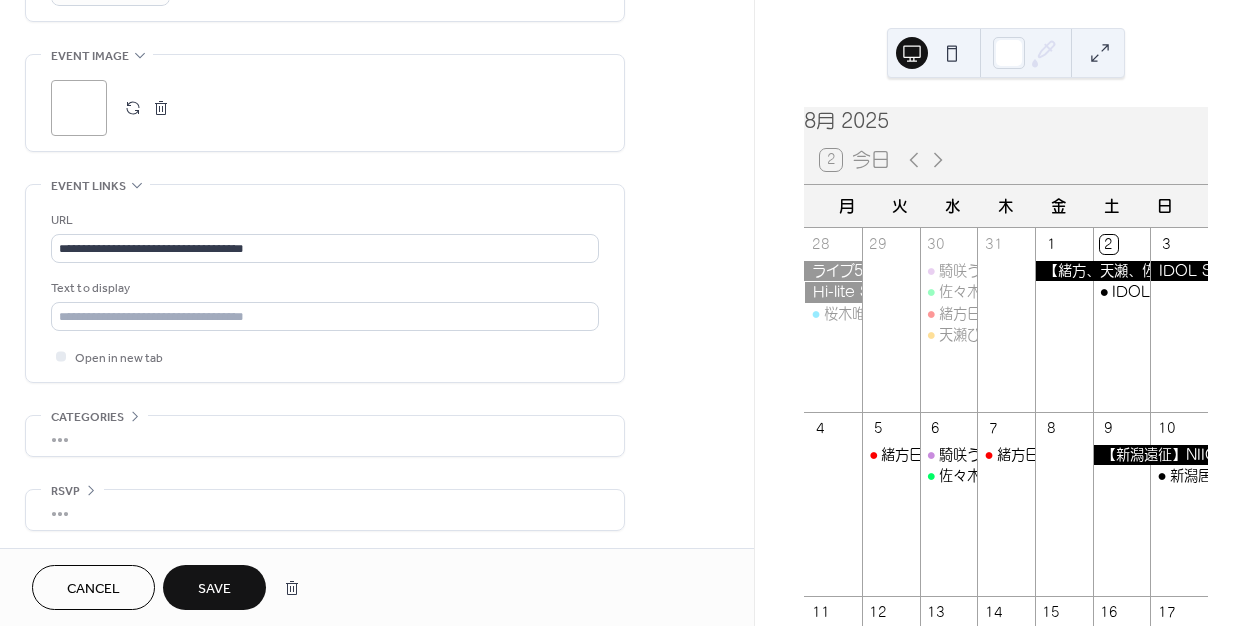 click on "Save" at bounding box center (214, 589) 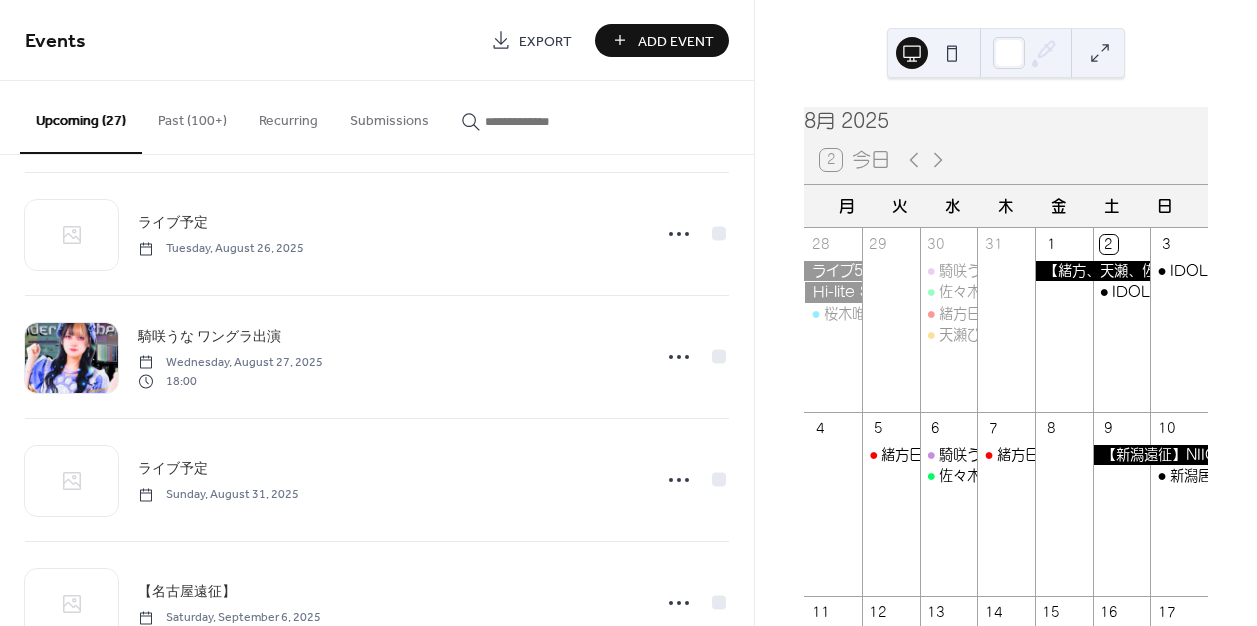 scroll, scrollTop: 2738, scrollLeft: 0, axis: vertical 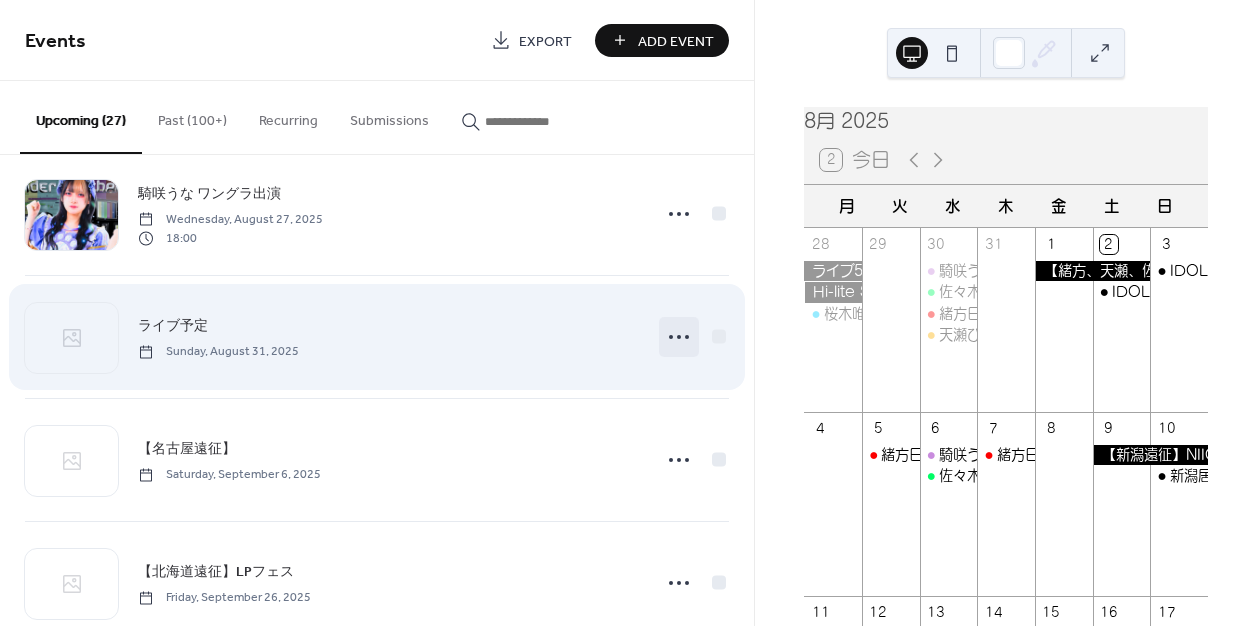 click 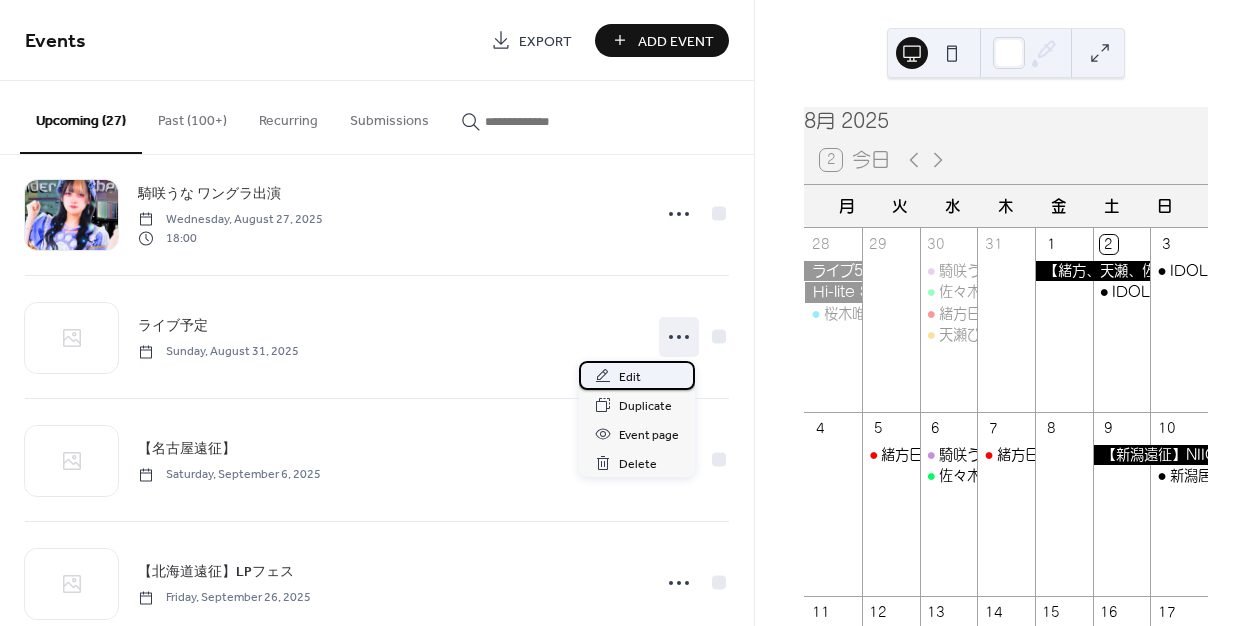 click on "Edit" at bounding box center [637, 375] 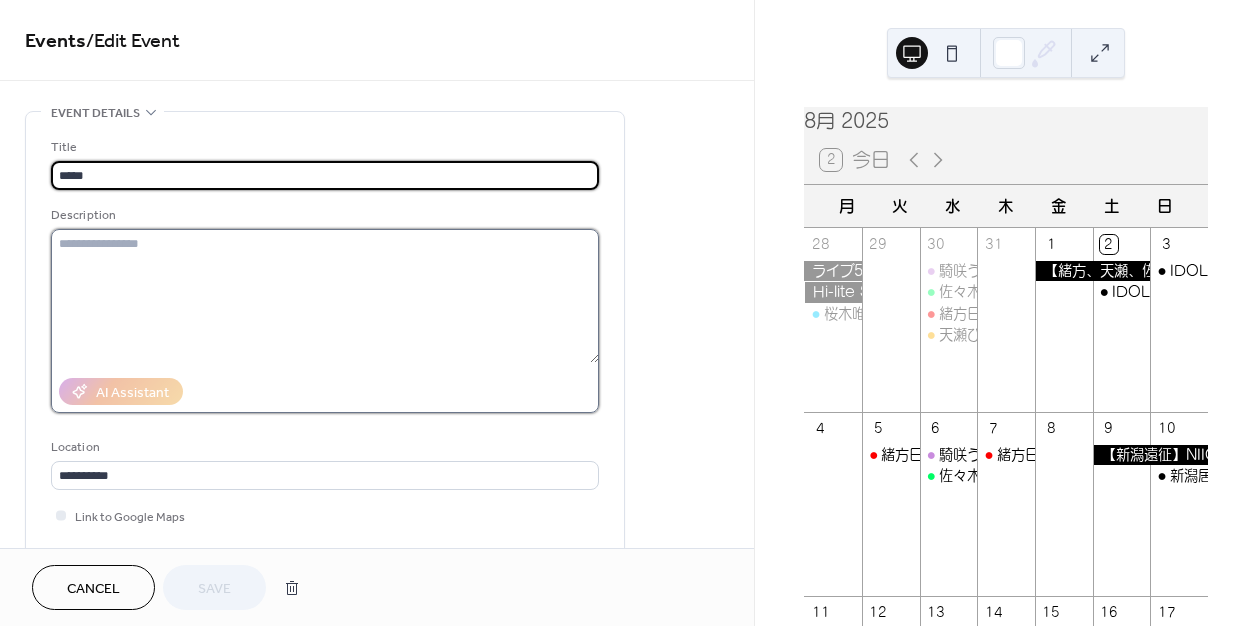 click at bounding box center (325, 296) 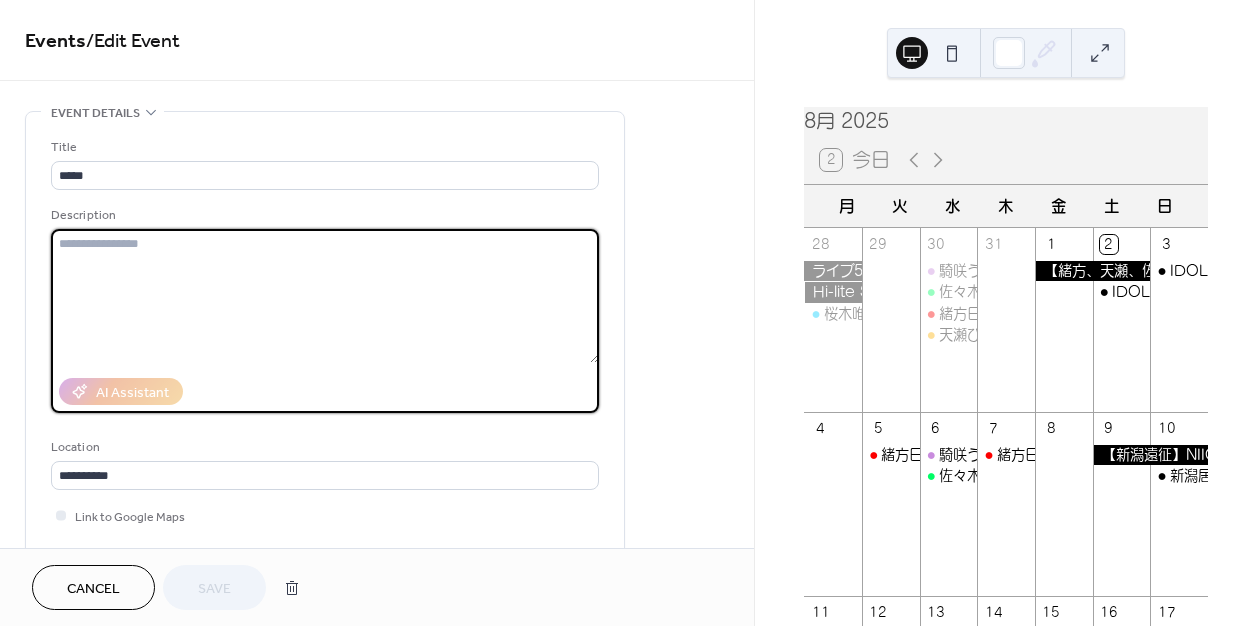 paste on "**********" 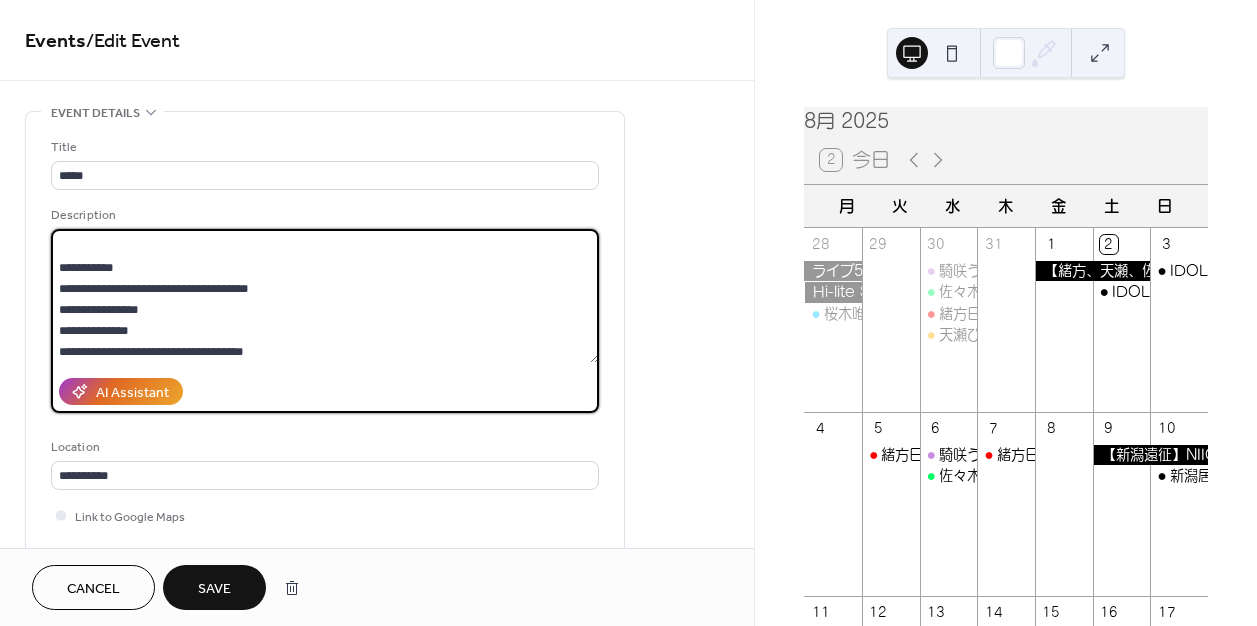 scroll, scrollTop: 0, scrollLeft: 0, axis: both 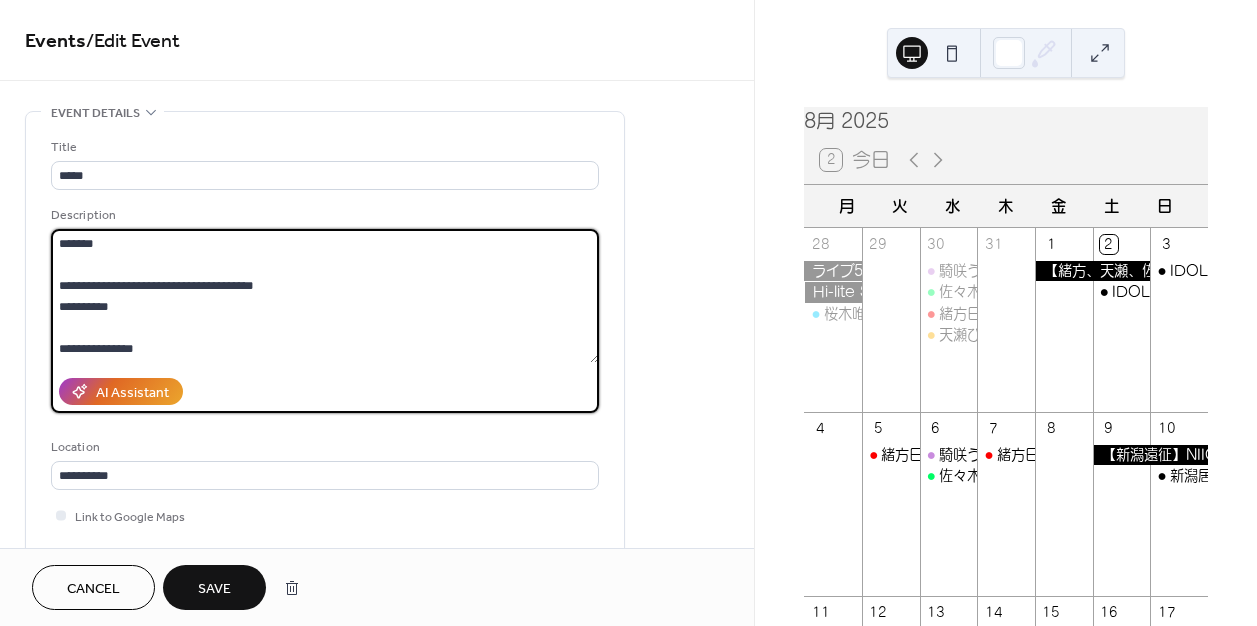 type 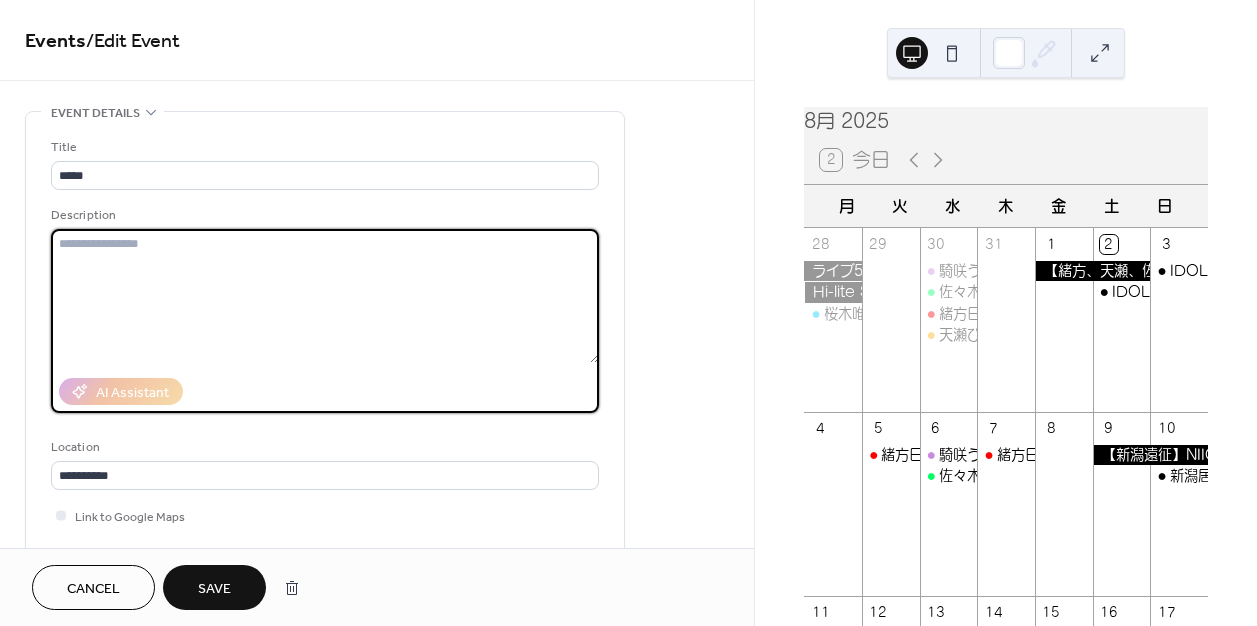 click on "Cancel" at bounding box center [93, 587] 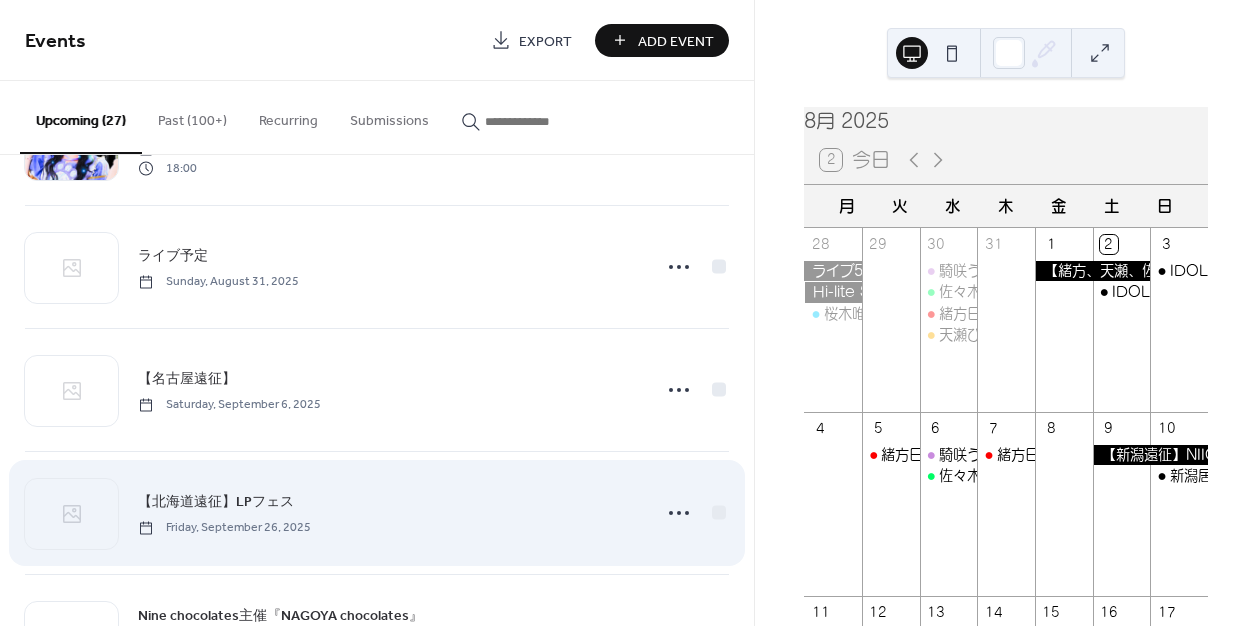 scroll, scrollTop: 2701, scrollLeft: 0, axis: vertical 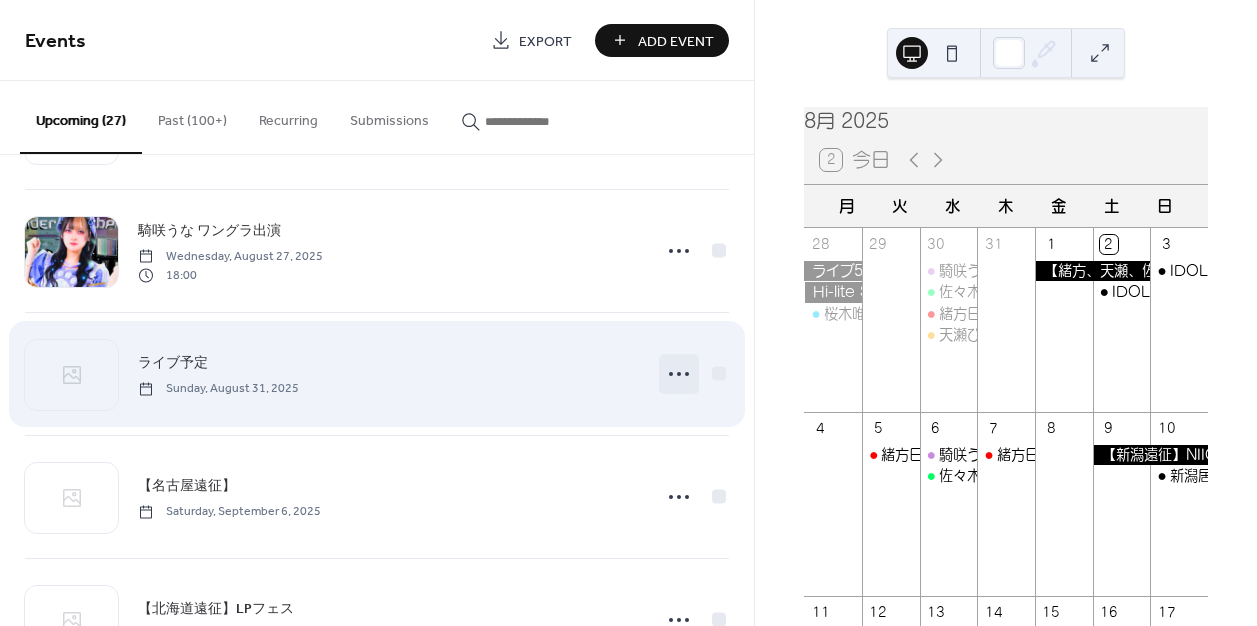 click 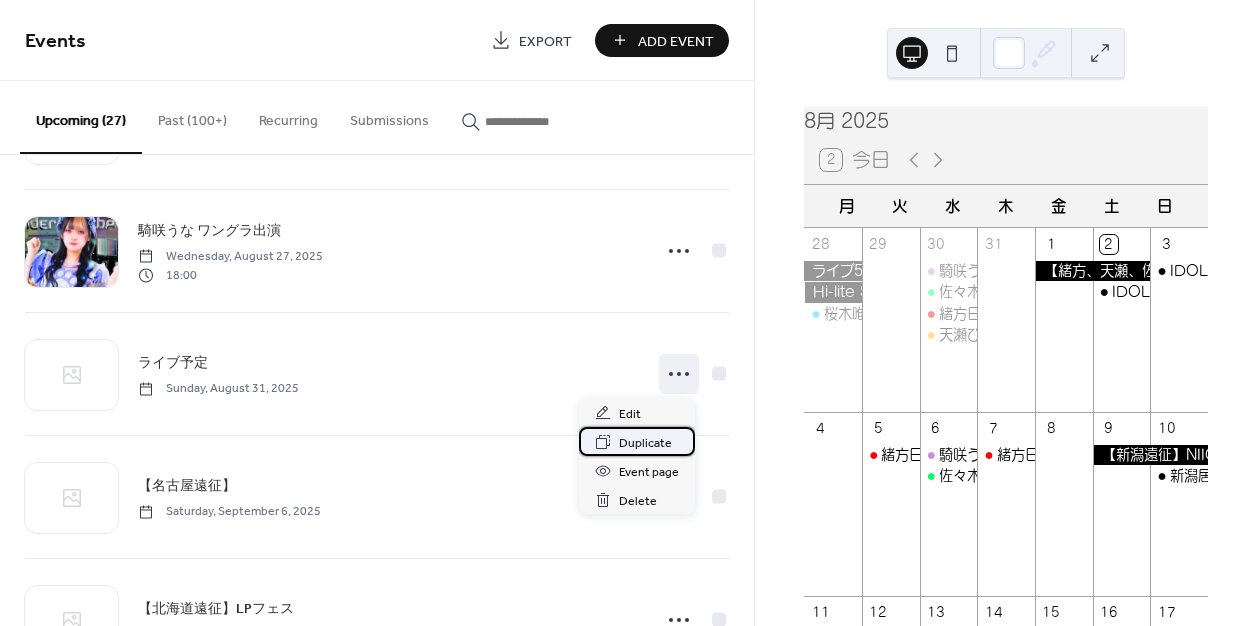 click on "Duplicate" at bounding box center [645, 443] 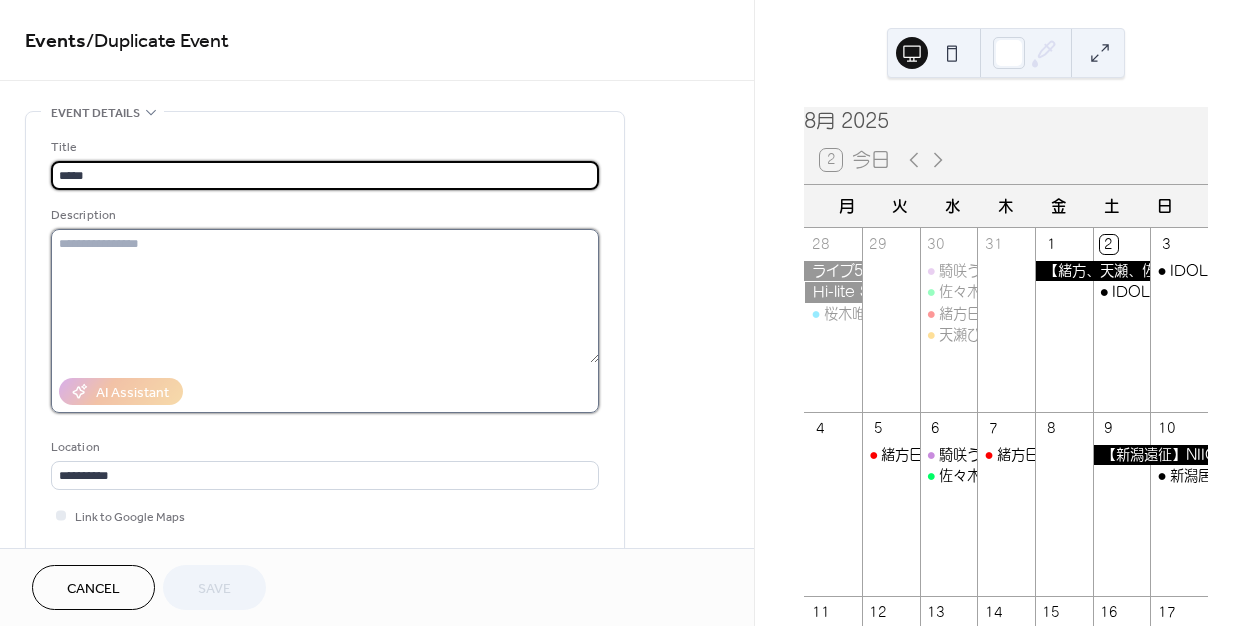 click at bounding box center [325, 296] 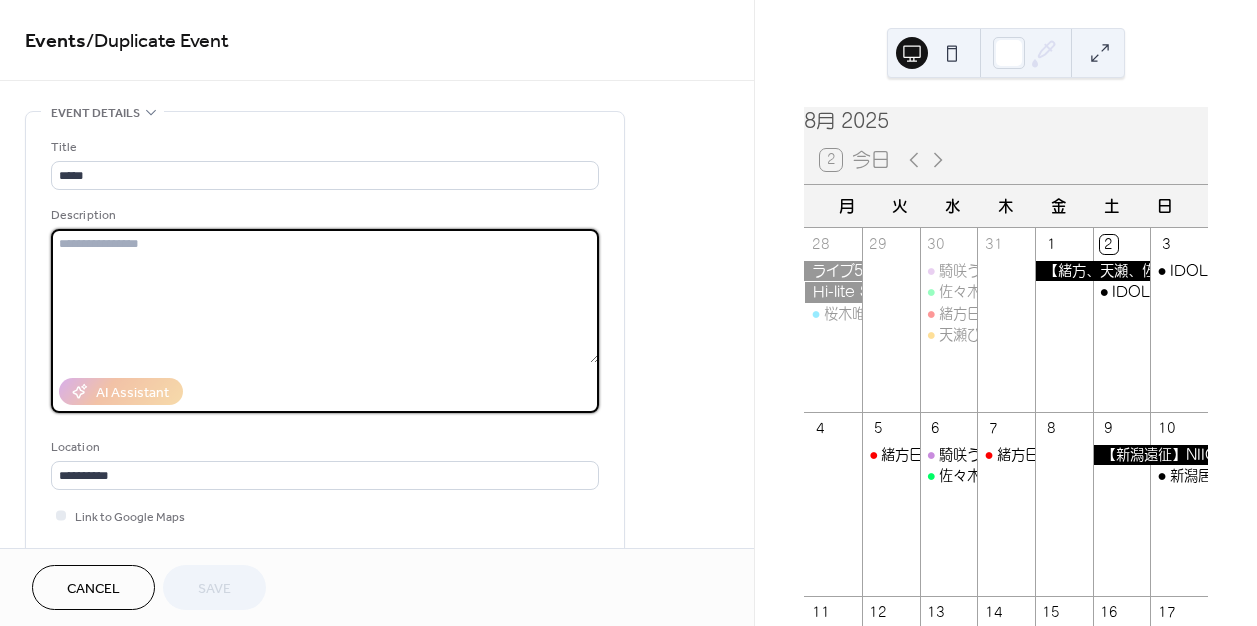 paste on "**********" 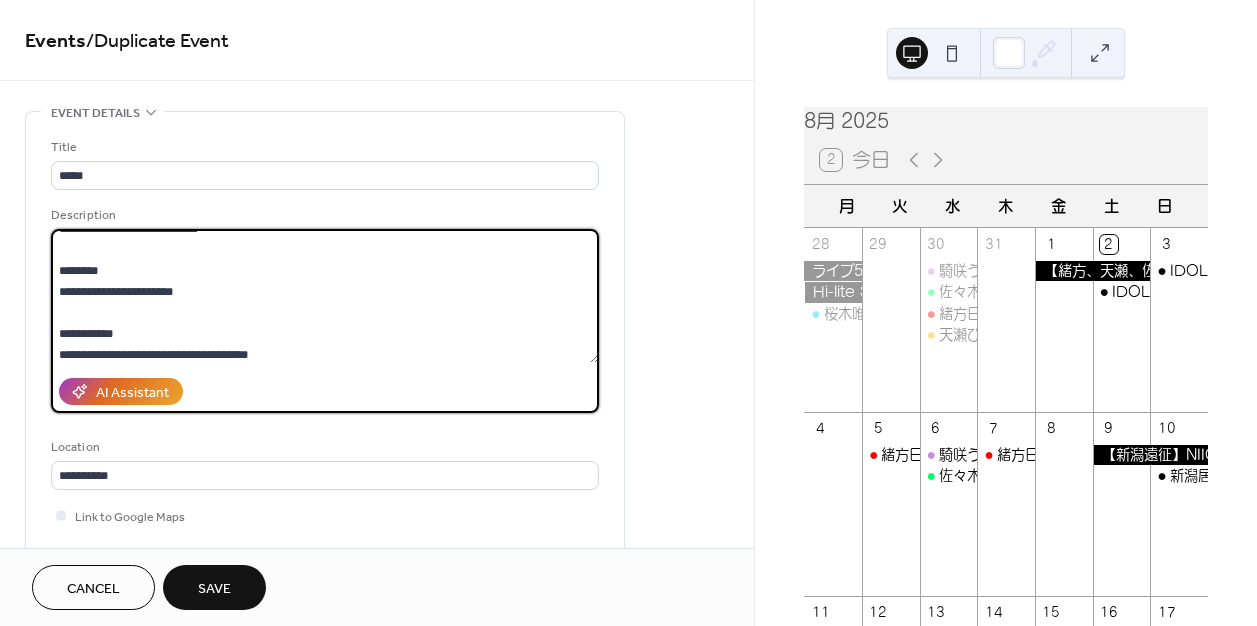 scroll, scrollTop: 200, scrollLeft: 0, axis: vertical 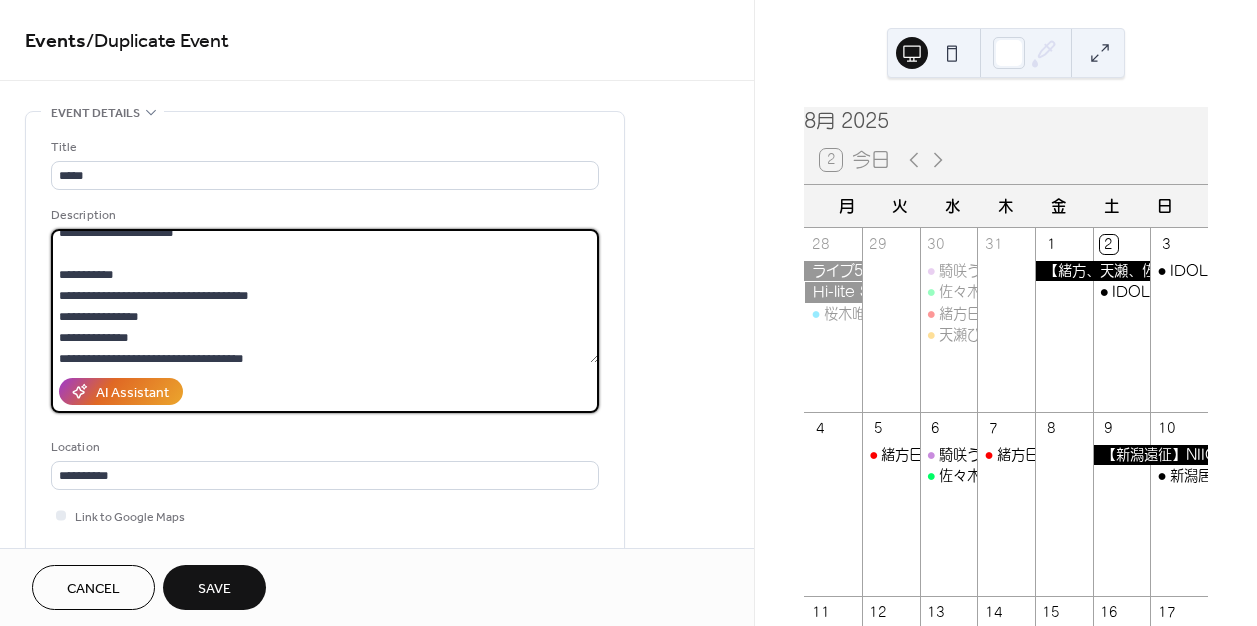 drag, startPoint x: 271, startPoint y: 295, endPoint x: 52, endPoint y: 292, distance: 219.02055 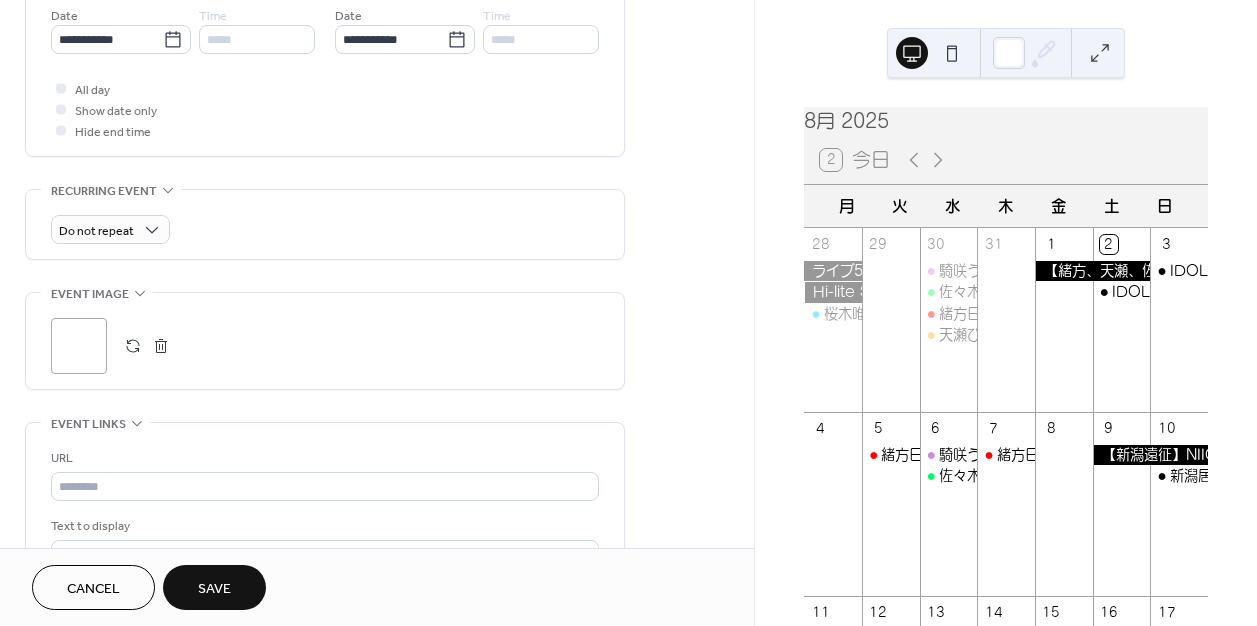 scroll, scrollTop: 822, scrollLeft: 0, axis: vertical 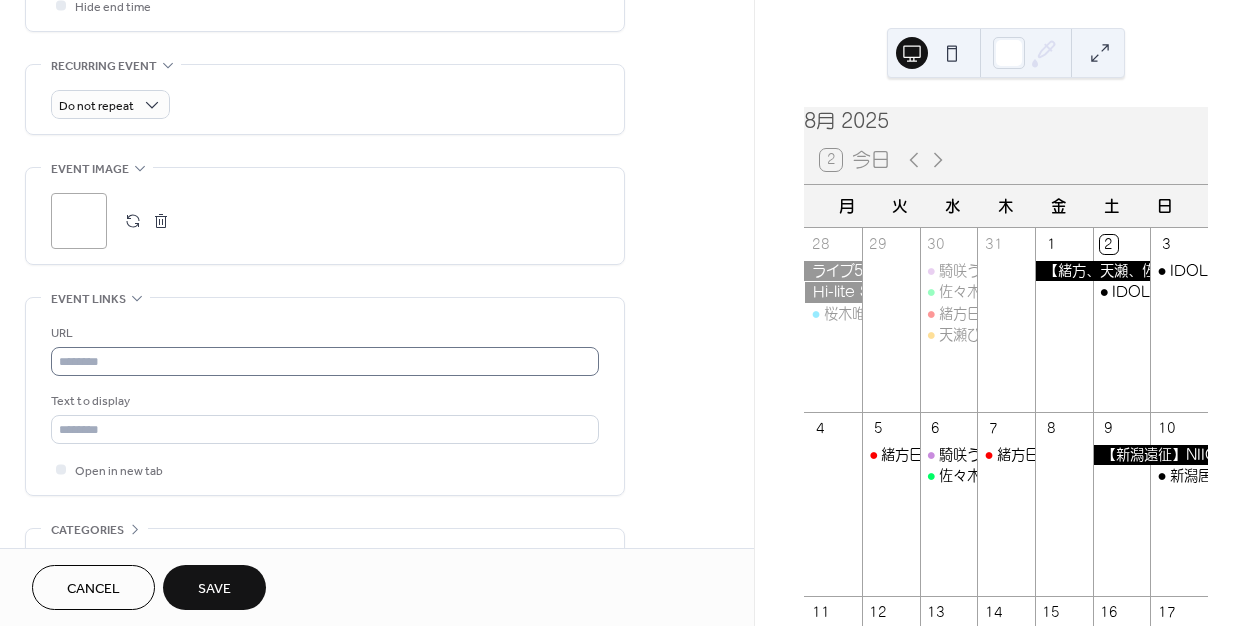 type on "**********" 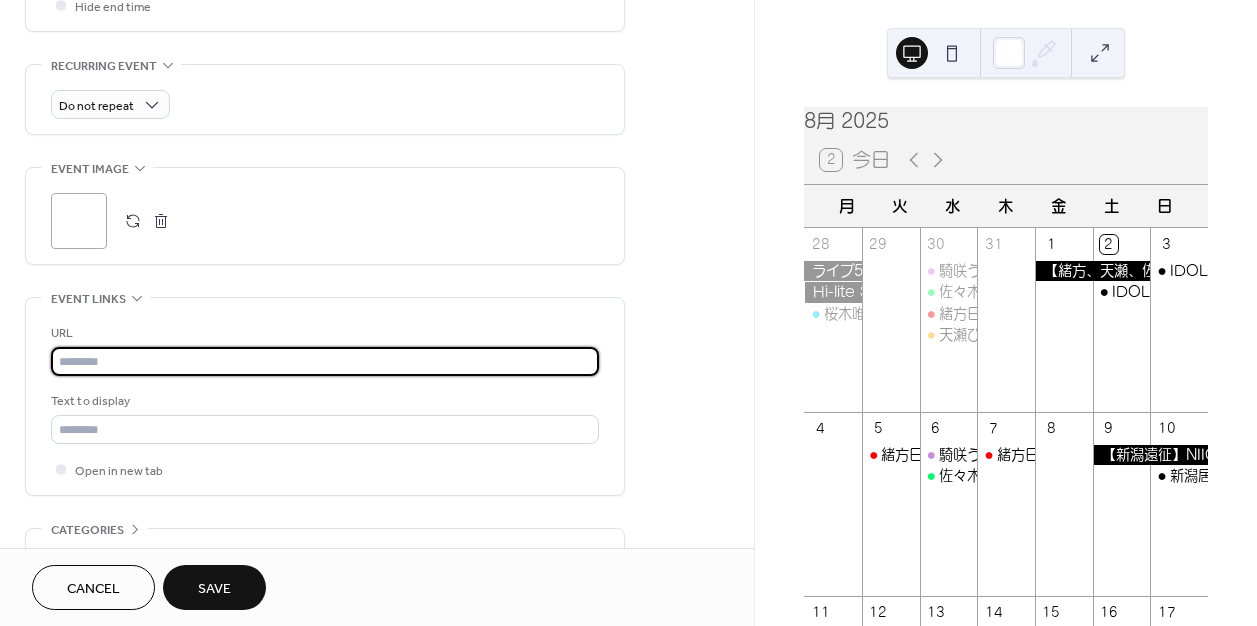 click at bounding box center [325, 361] 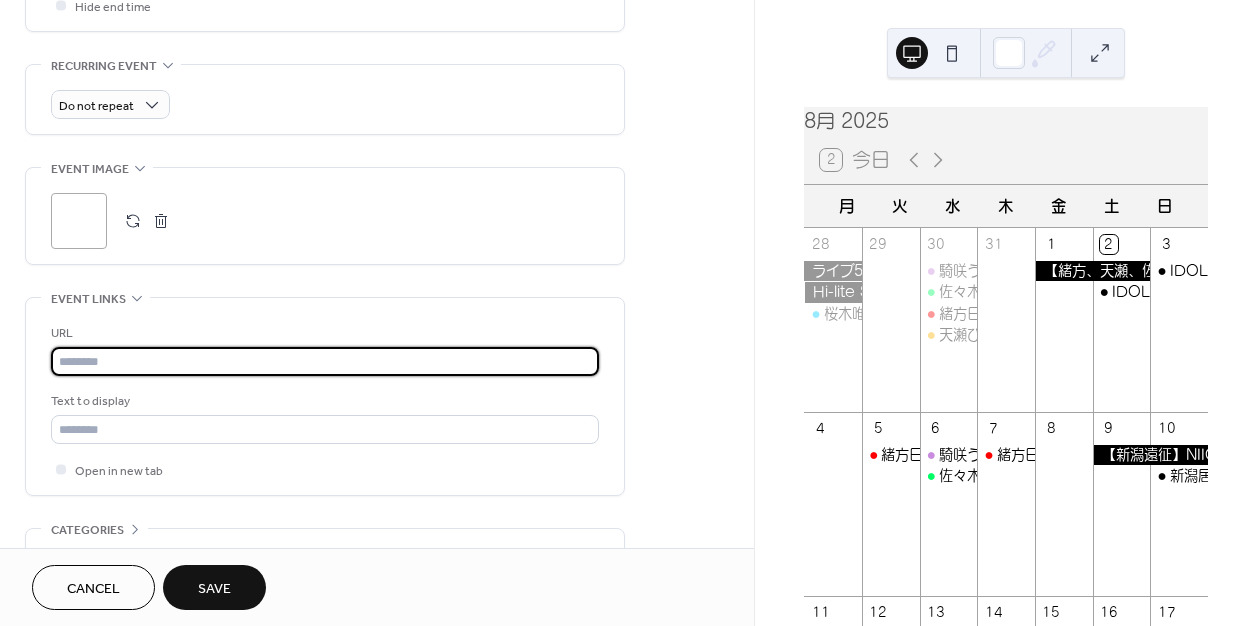 paste on "**********" 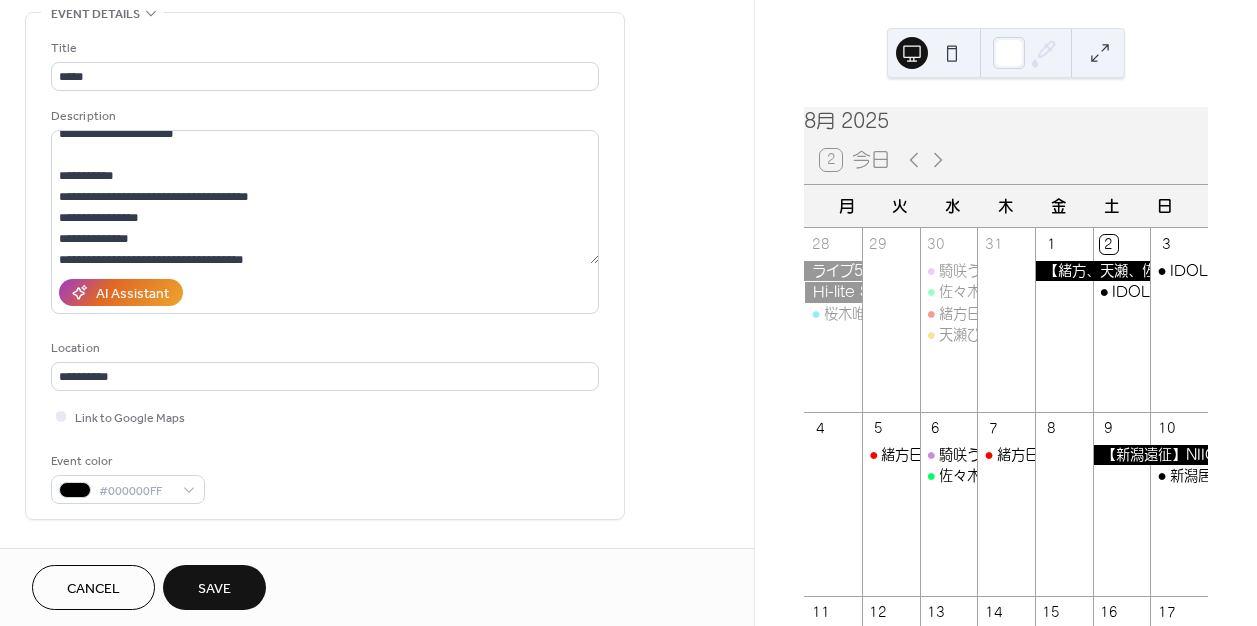 scroll, scrollTop: 44, scrollLeft: 0, axis: vertical 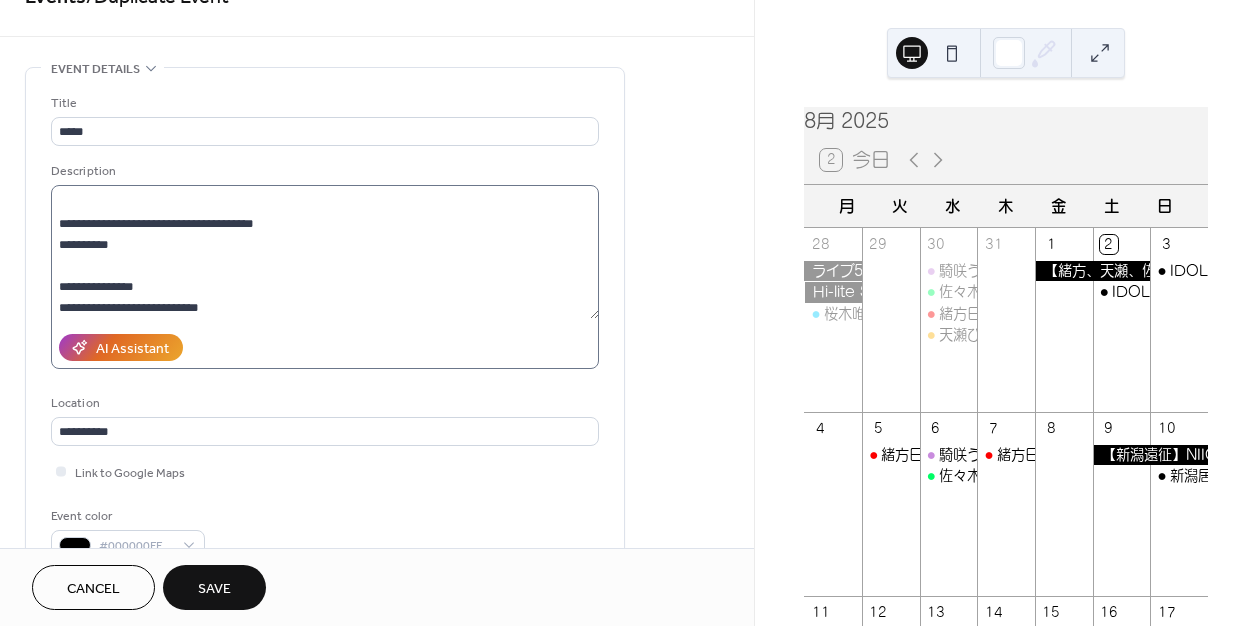 type on "**********" 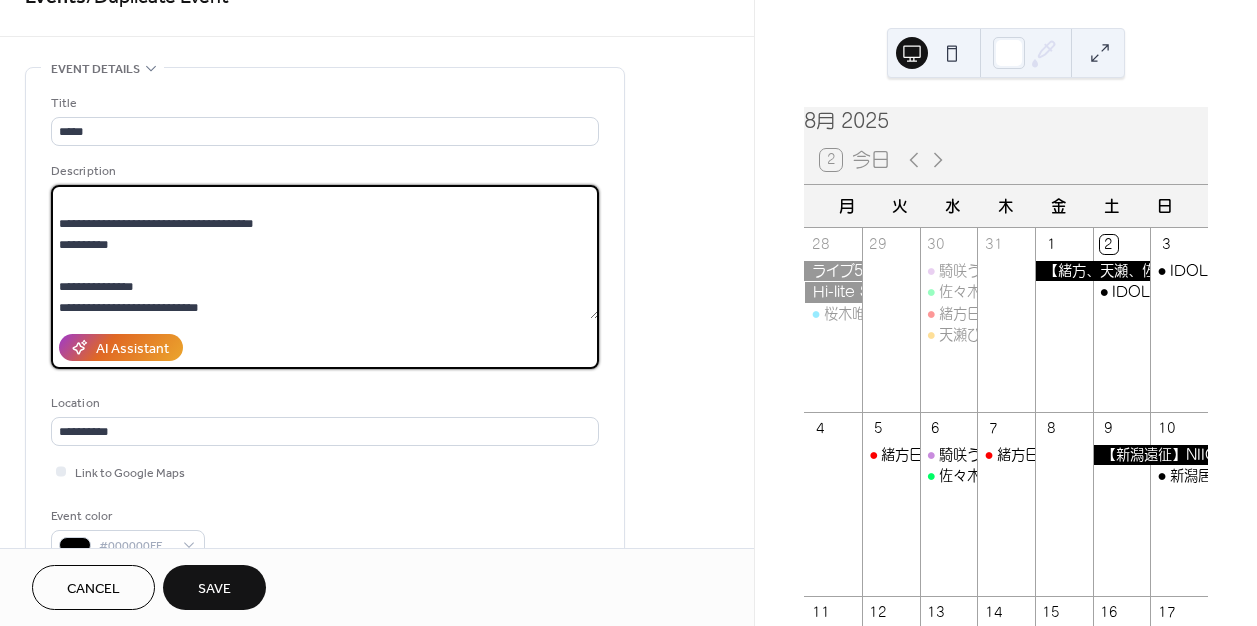 drag, startPoint x: 195, startPoint y: 240, endPoint x: 70, endPoint y: 239, distance: 125.004 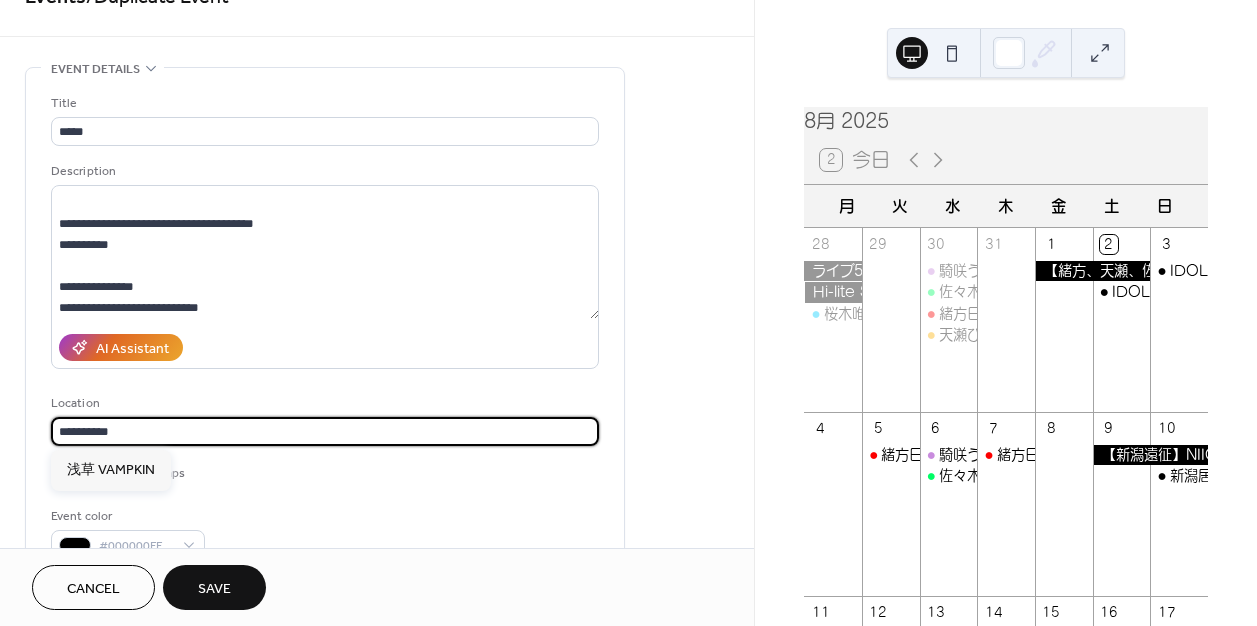 scroll, scrollTop: 0, scrollLeft: 0, axis: both 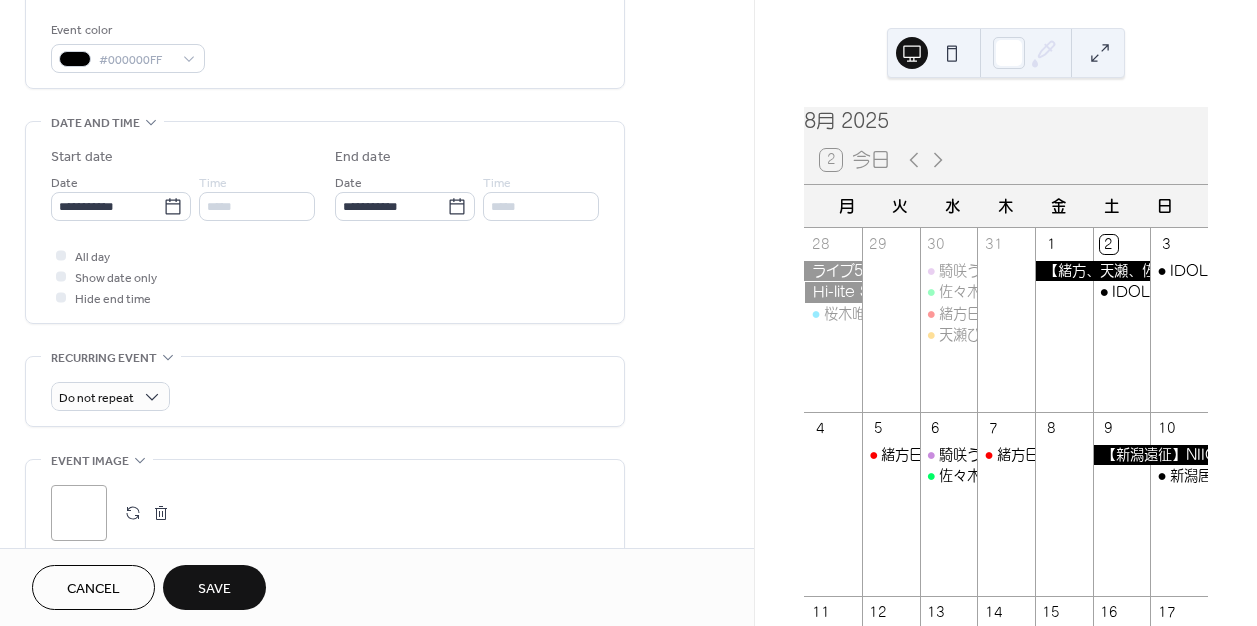 type on "********" 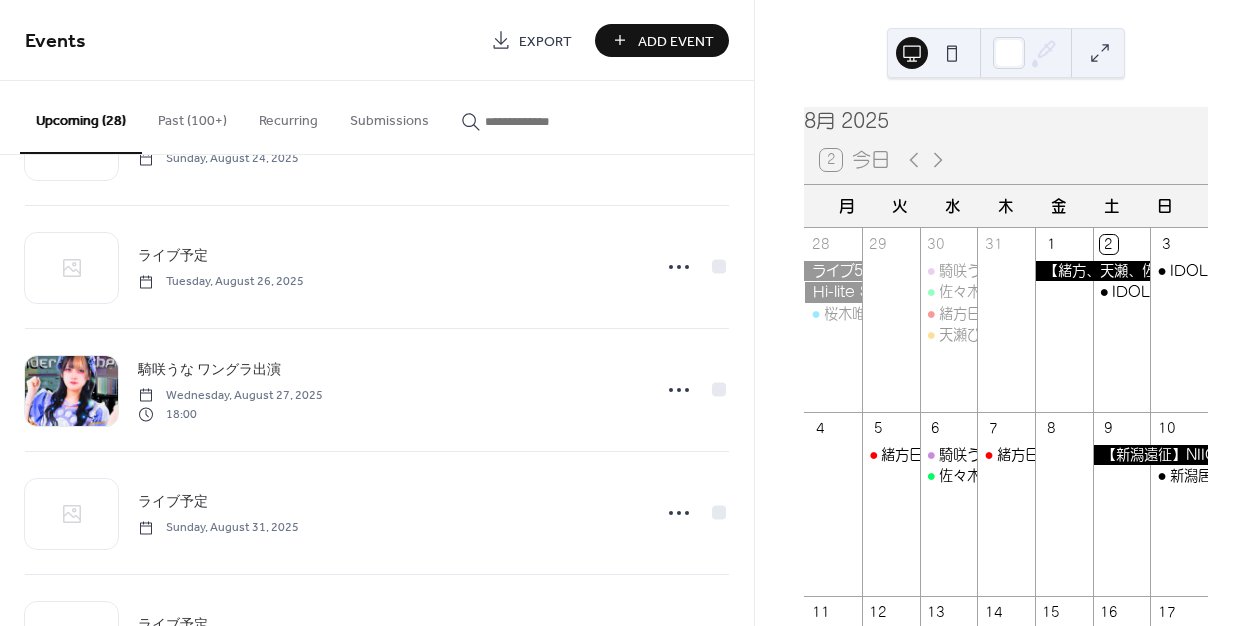 scroll, scrollTop: 2711, scrollLeft: 0, axis: vertical 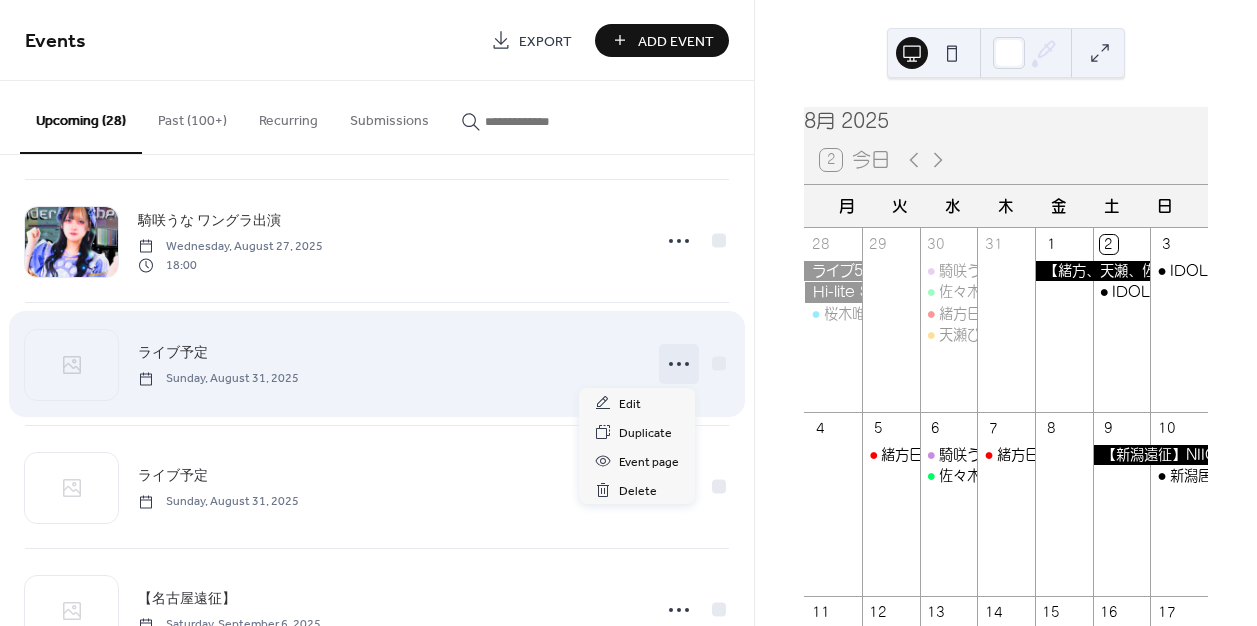 click 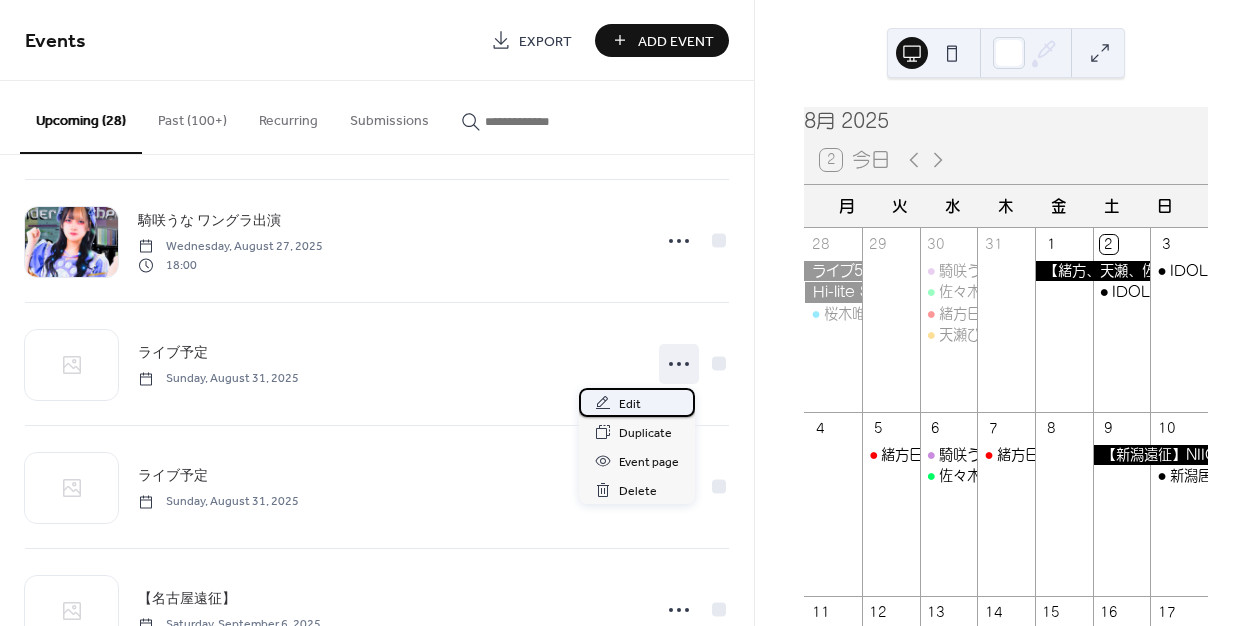 click on "Edit" at bounding box center [637, 402] 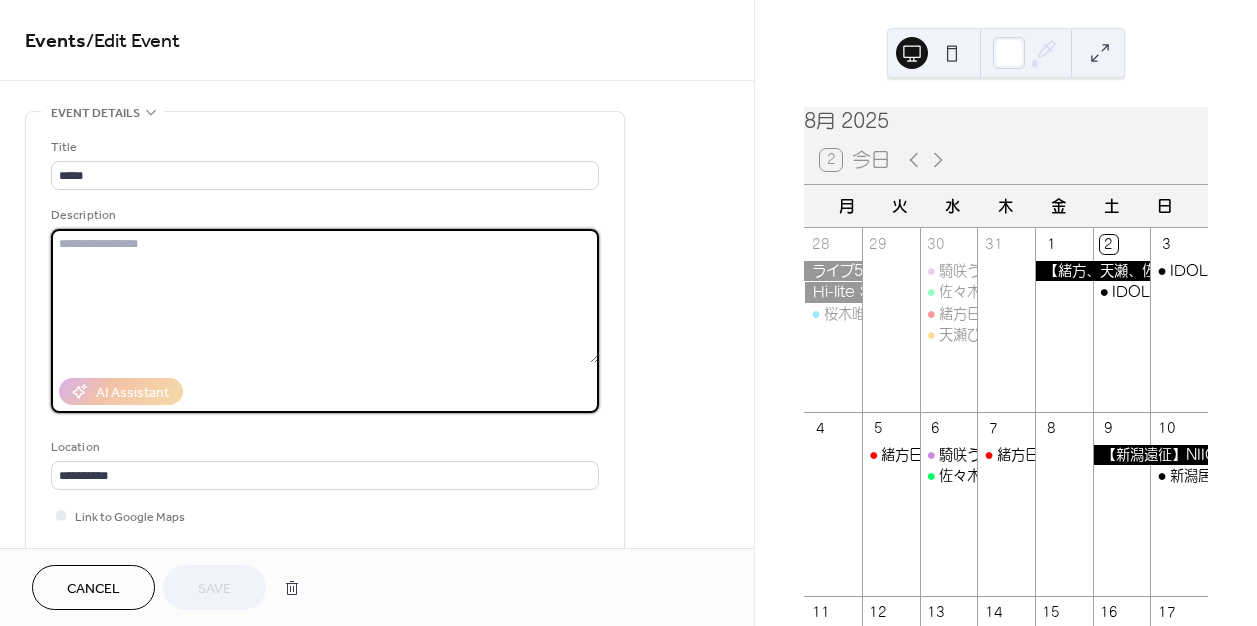 click at bounding box center (325, 296) 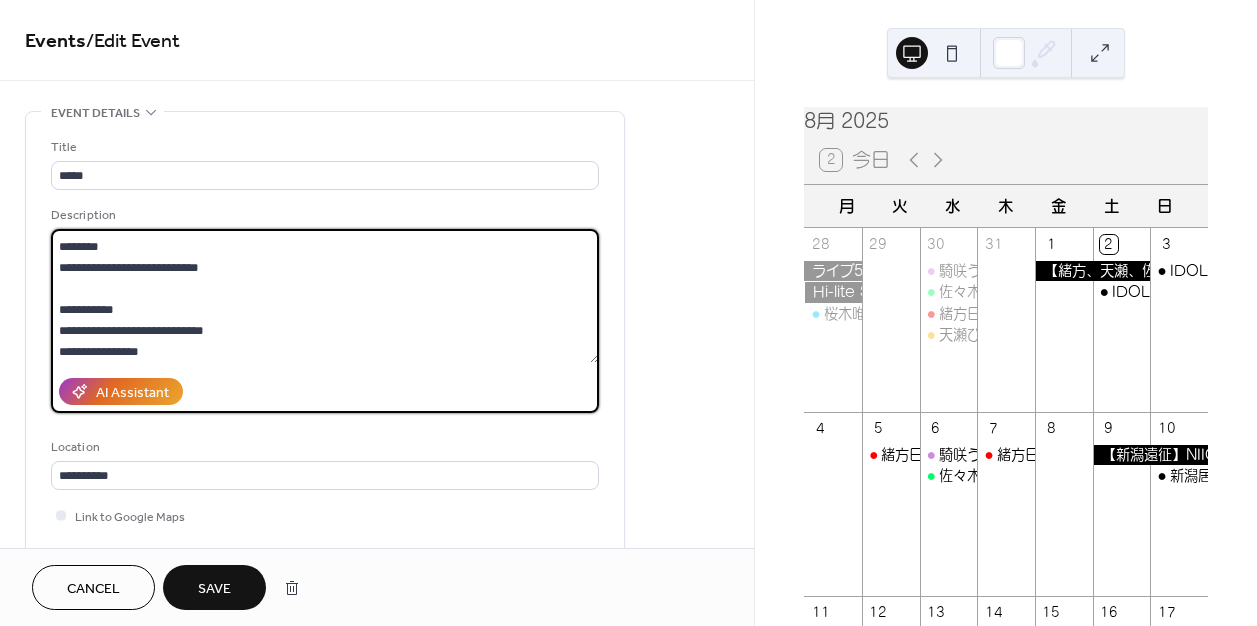 scroll, scrollTop: 0, scrollLeft: 0, axis: both 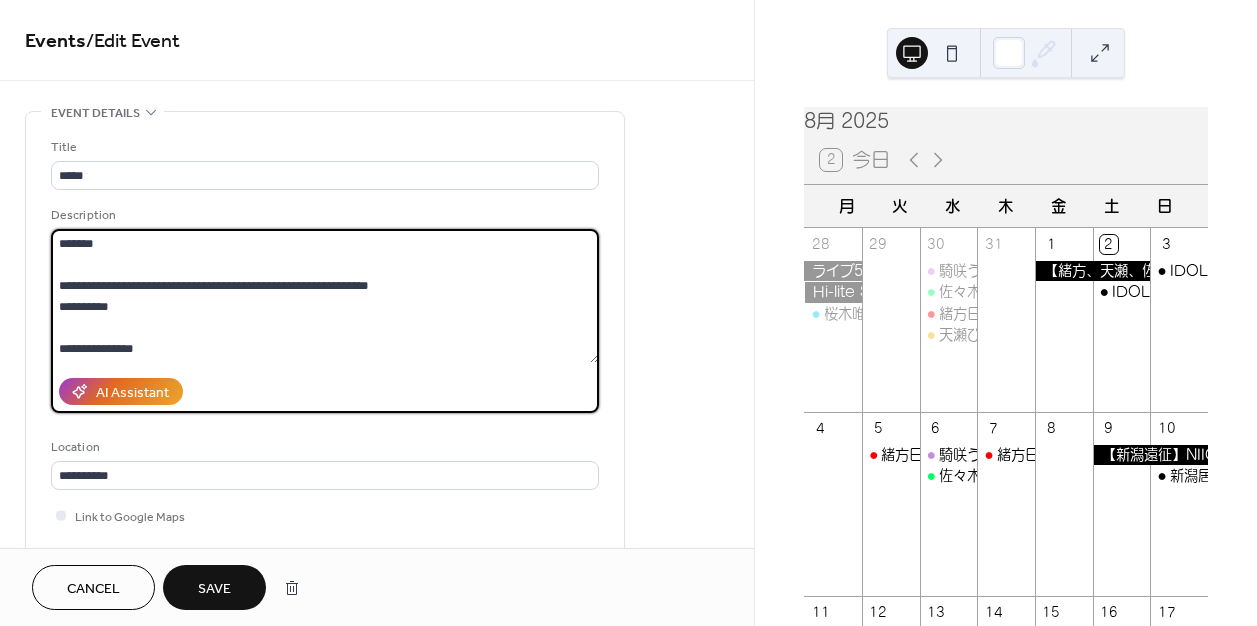 drag, startPoint x: 484, startPoint y: 282, endPoint x: 57, endPoint y: 276, distance: 427.04214 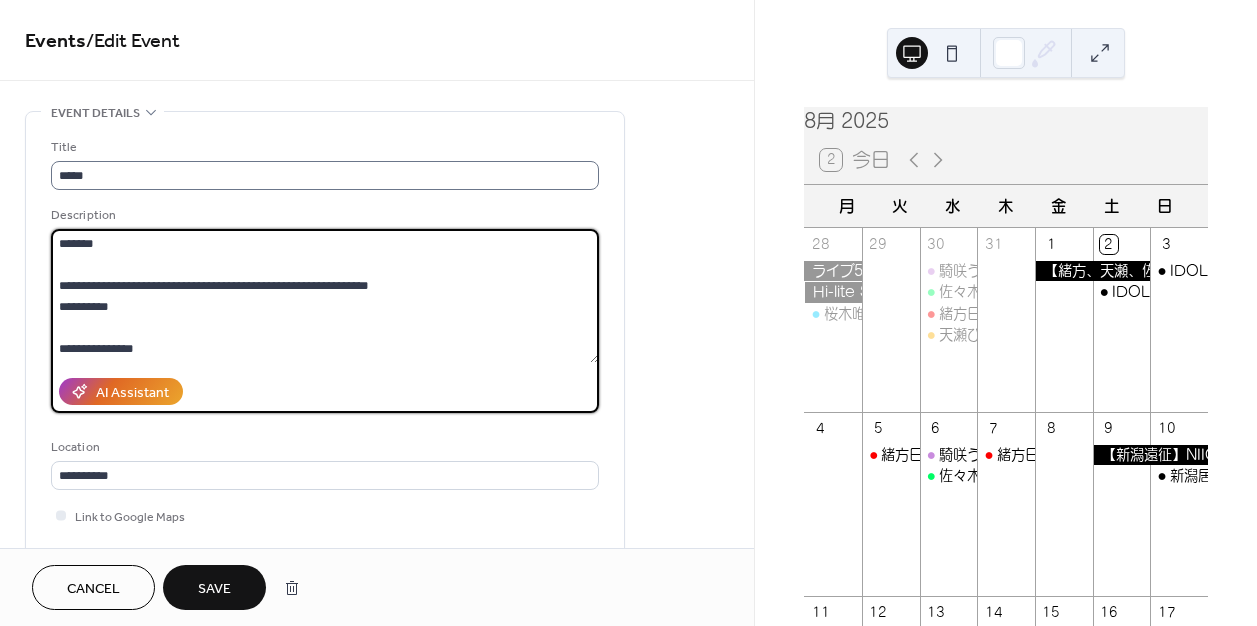 type on "**********" 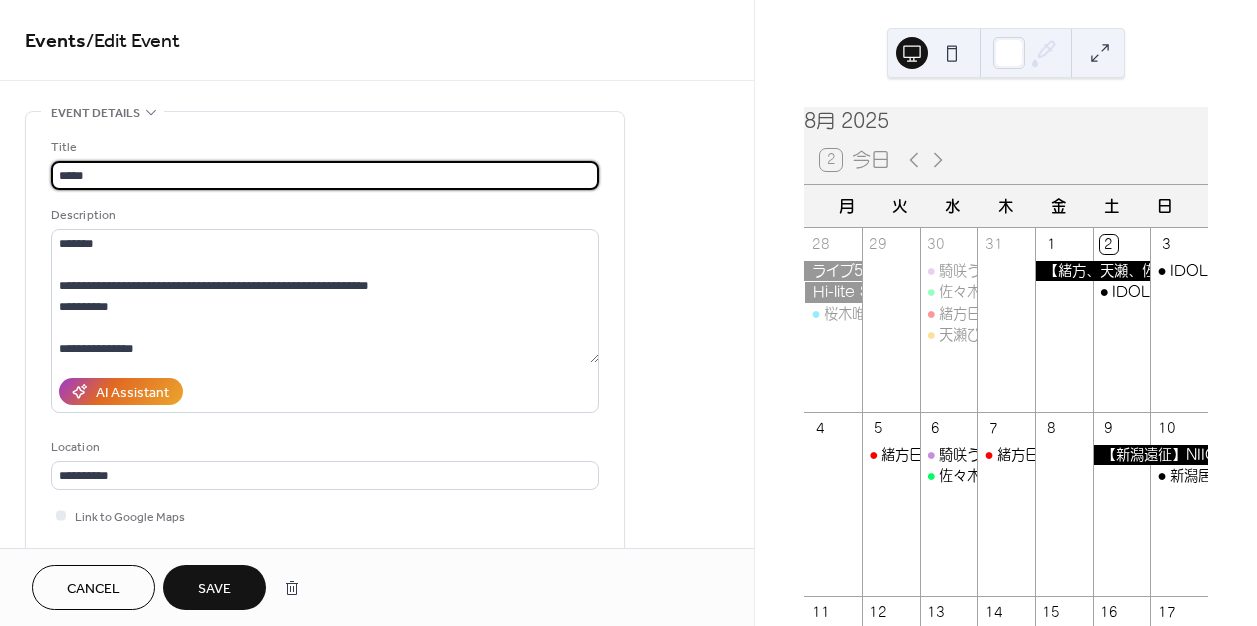 drag, startPoint x: 196, startPoint y: 172, endPoint x: 42, endPoint y: 170, distance: 154.01299 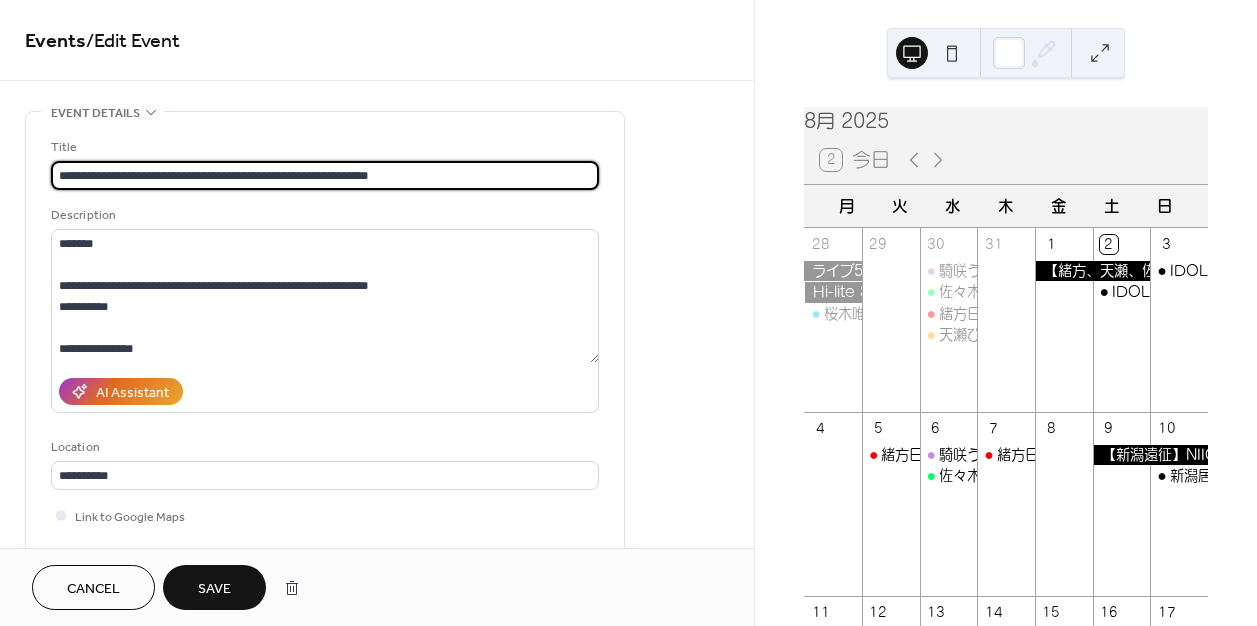 type on "**********" 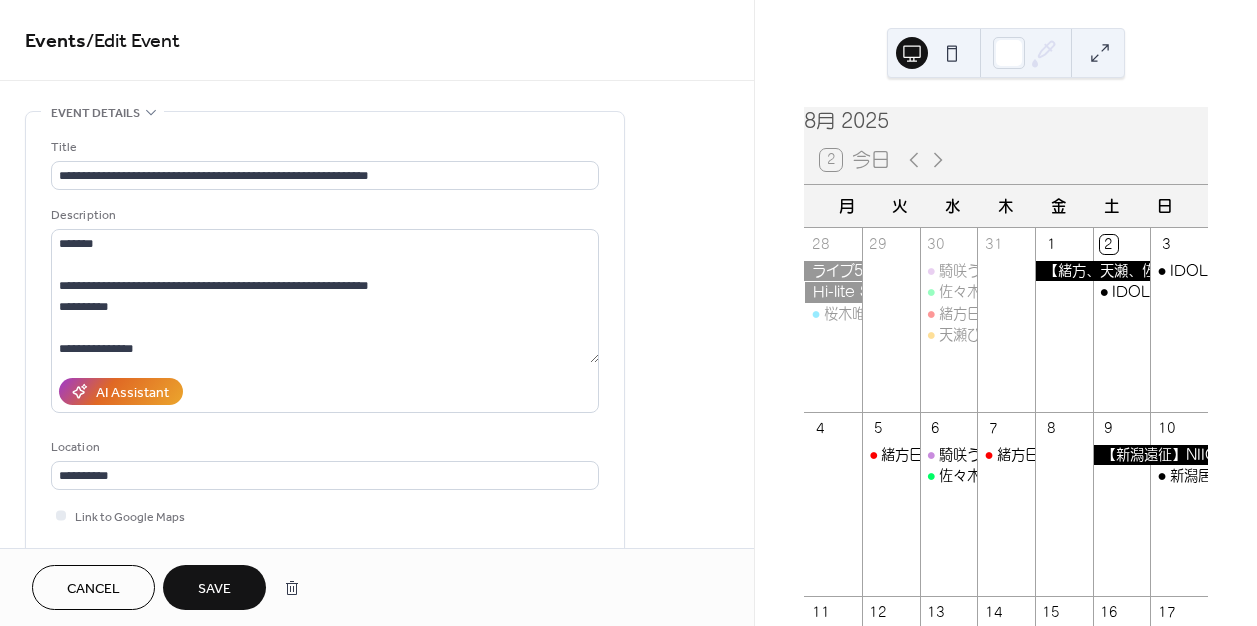 click on "Save" at bounding box center [214, 587] 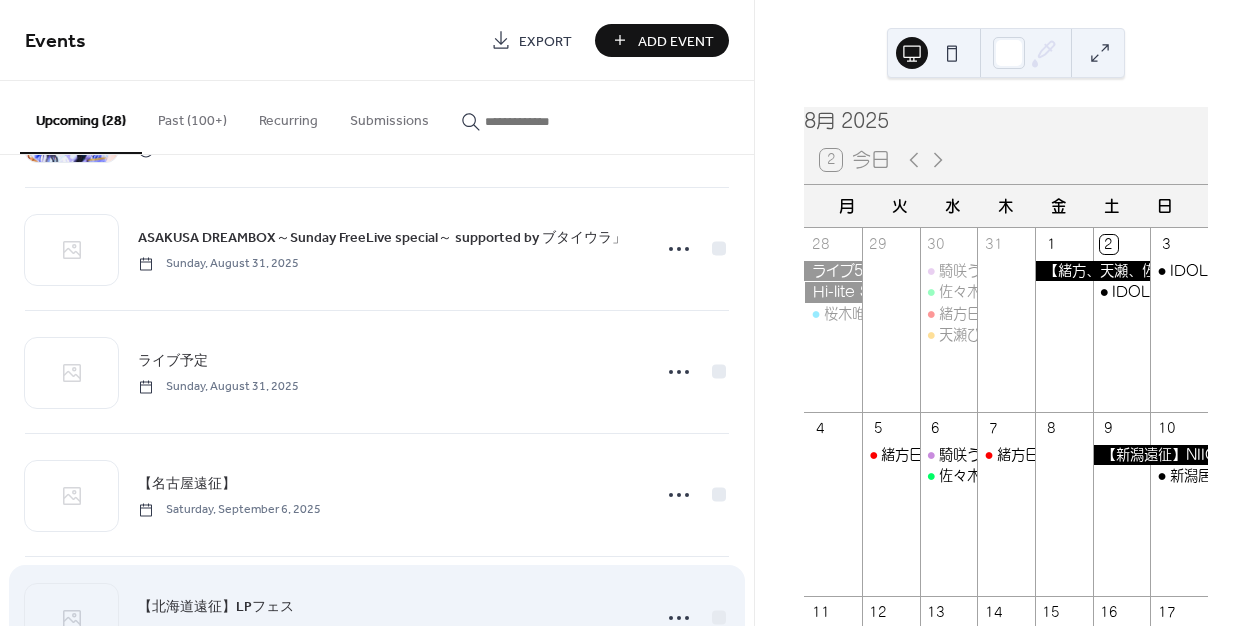 scroll, scrollTop: 2492, scrollLeft: 0, axis: vertical 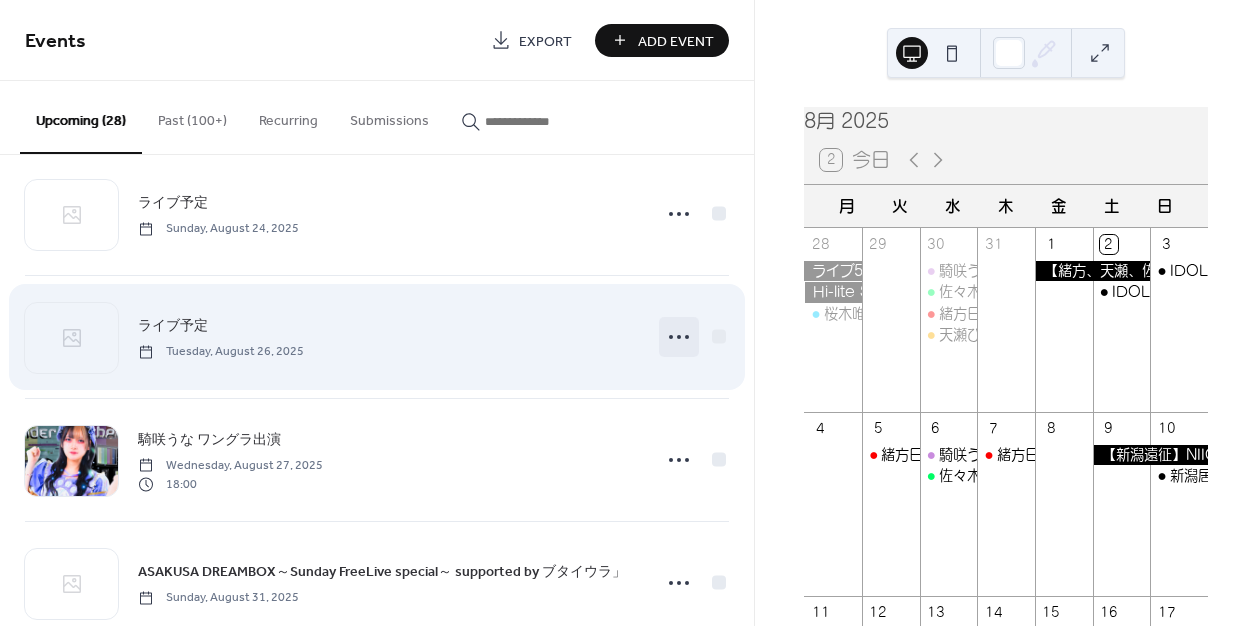 click 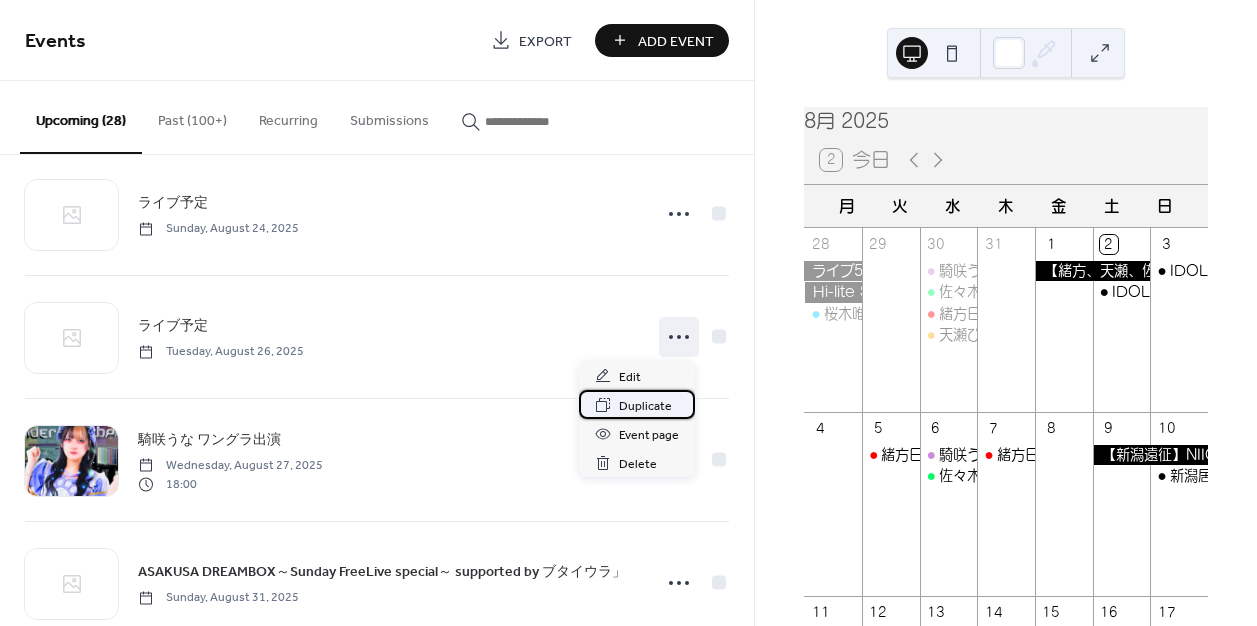 click on "Duplicate" at bounding box center [645, 406] 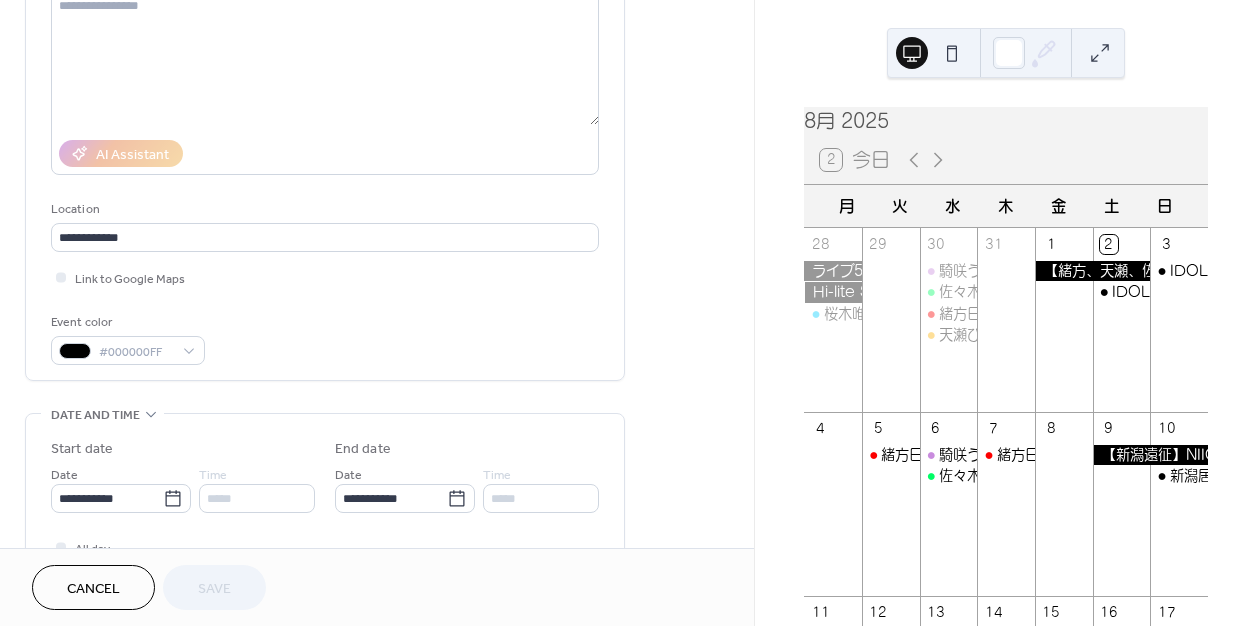 scroll, scrollTop: 280, scrollLeft: 0, axis: vertical 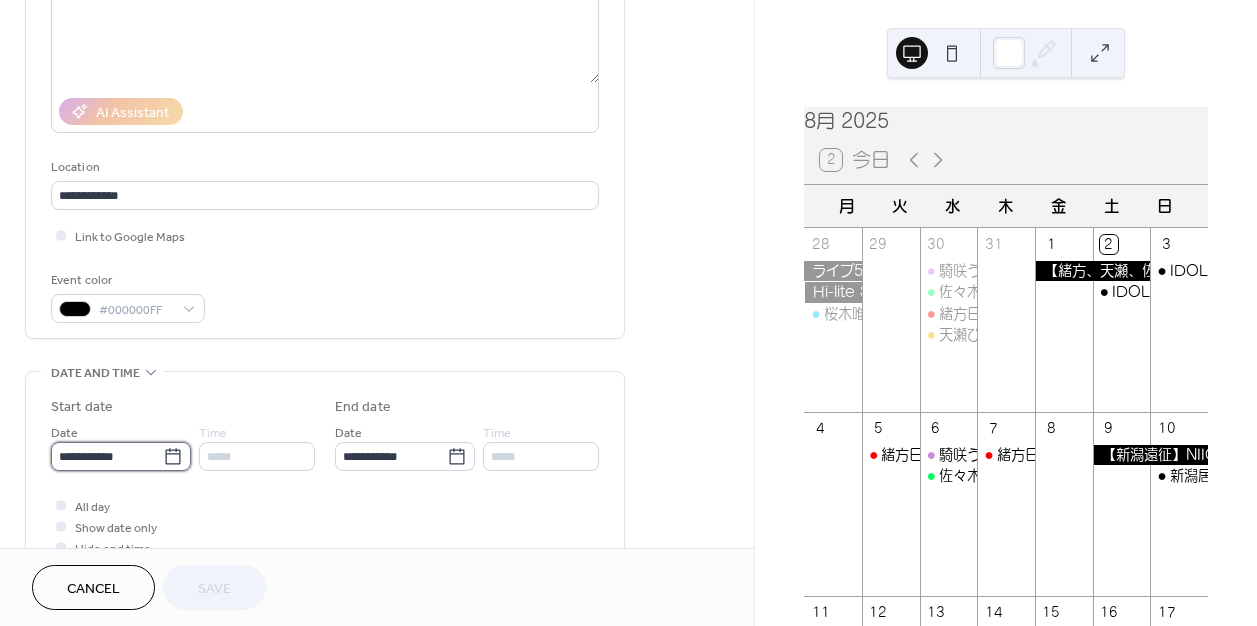 click on "**********" at bounding box center [107, 456] 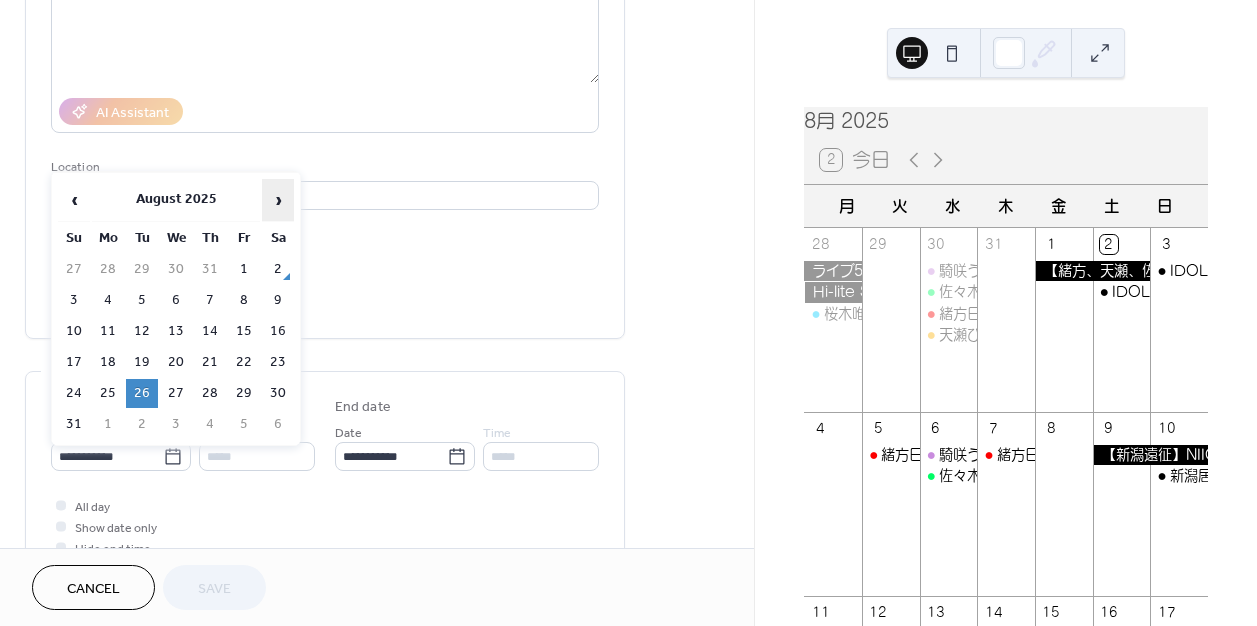 click on "›" at bounding box center [278, 200] 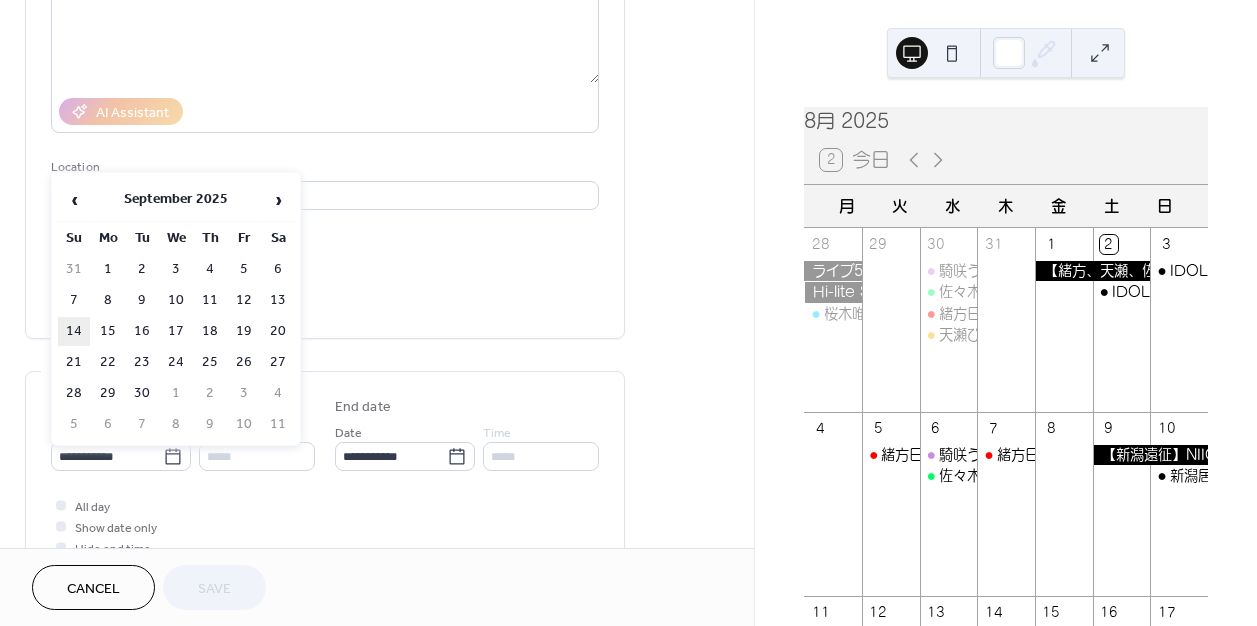 click on "14" at bounding box center (74, 331) 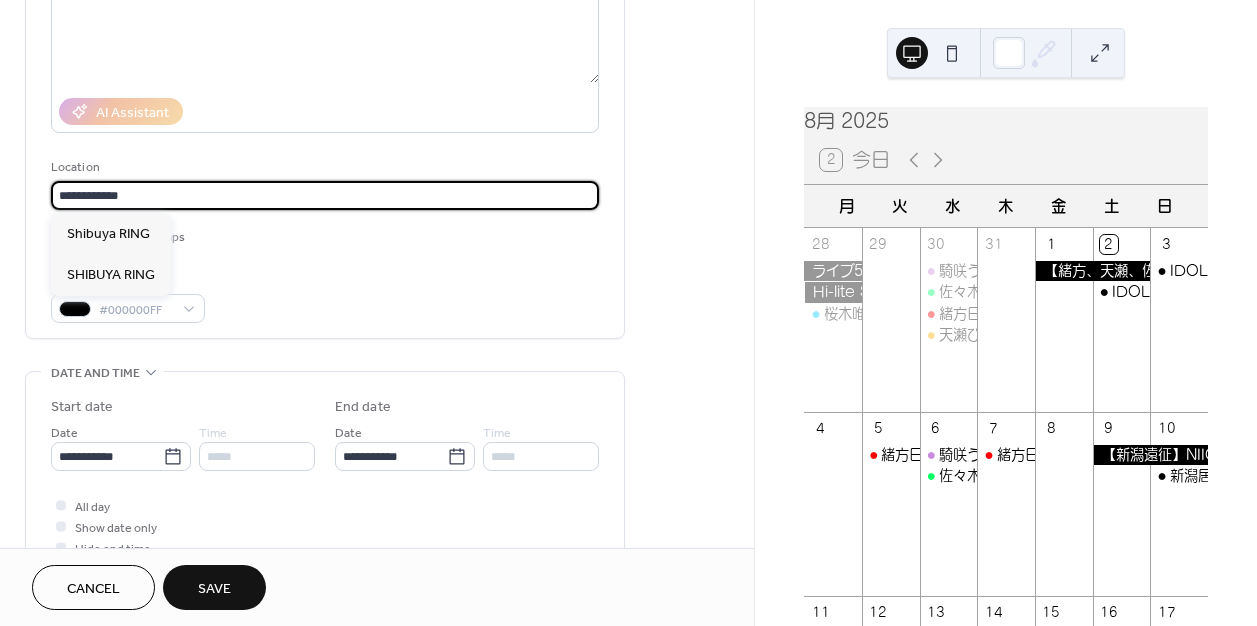 scroll, scrollTop: 1, scrollLeft: 0, axis: vertical 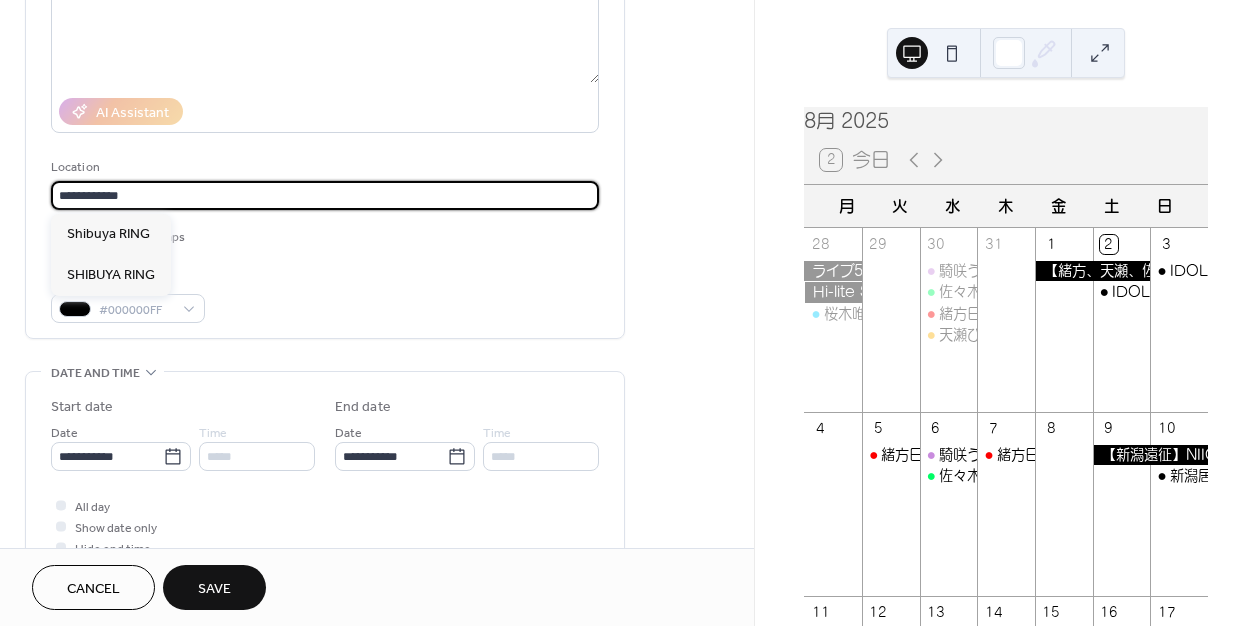 drag, startPoint x: 182, startPoint y: 193, endPoint x: 42, endPoint y: 205, distance: 140.51335 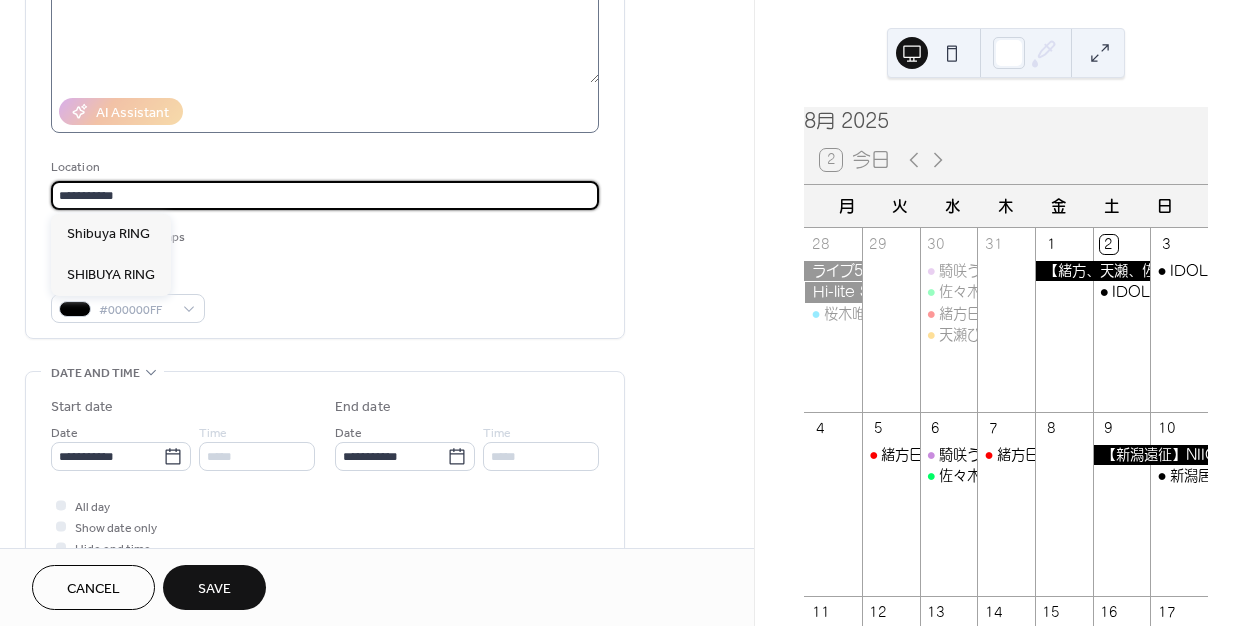 type on "**********" 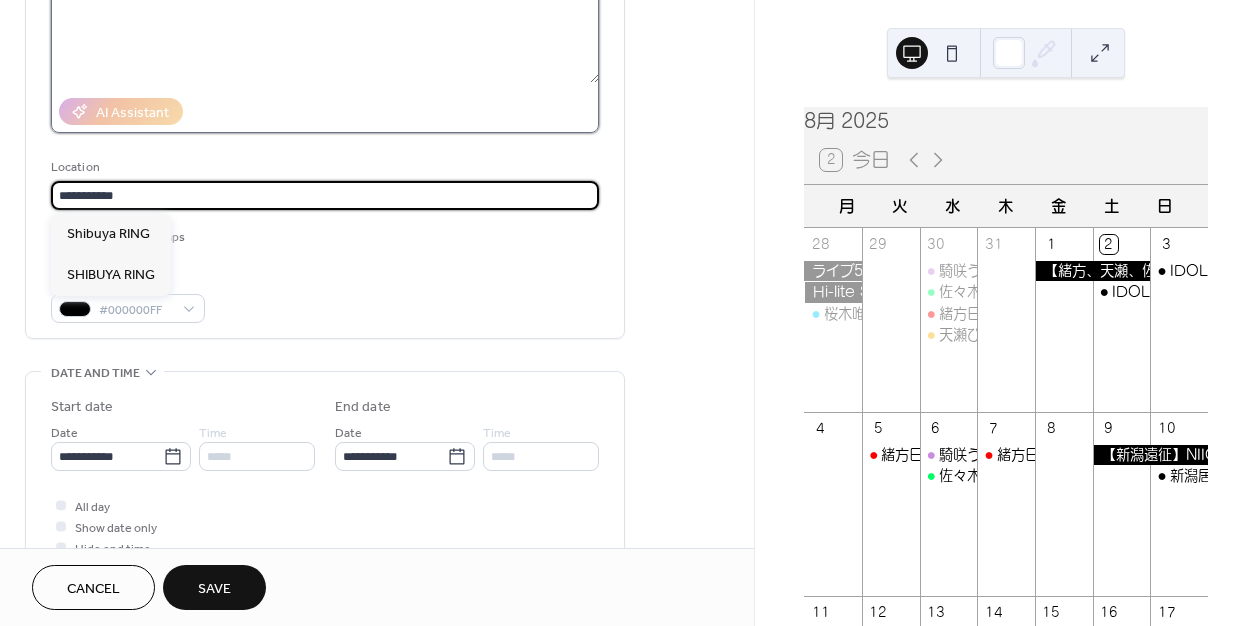 click at bounding box center (325, 16) 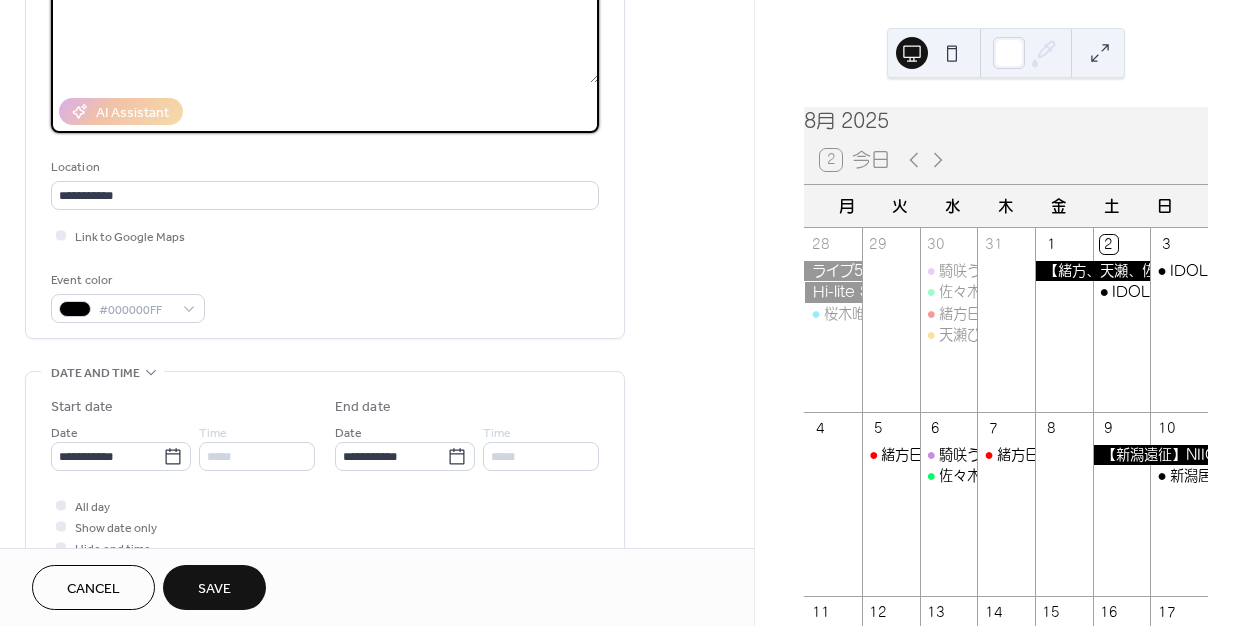 paste on "**********" 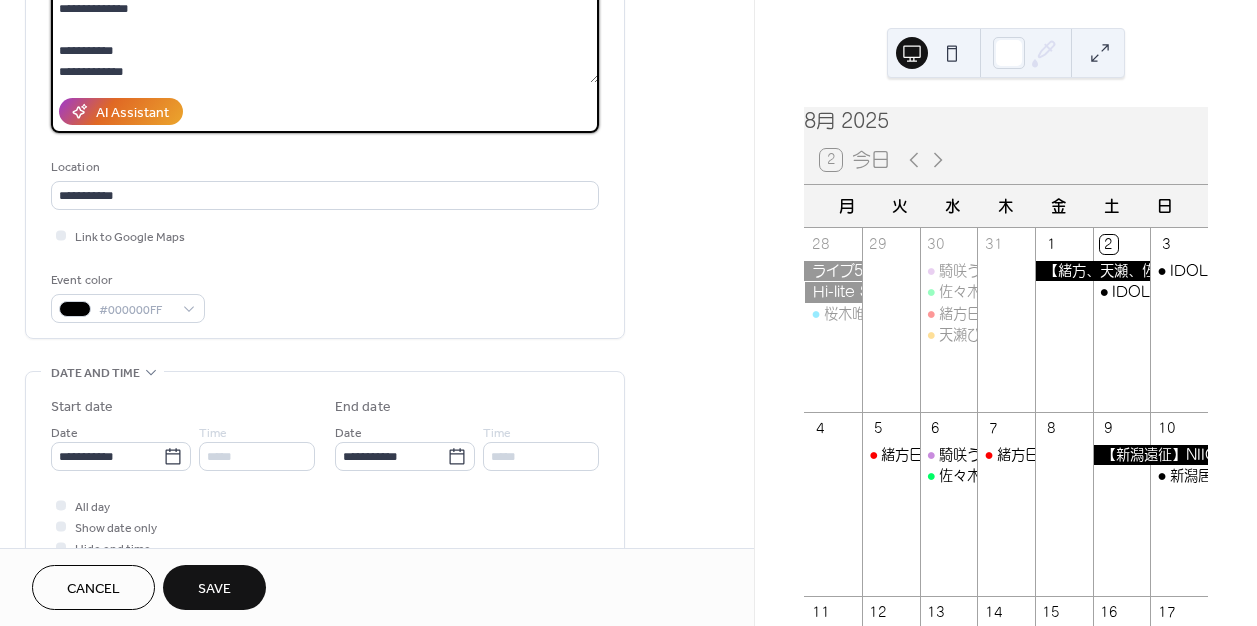 scroll, scrollTop: 0, scrollLeft: 0, axis: both 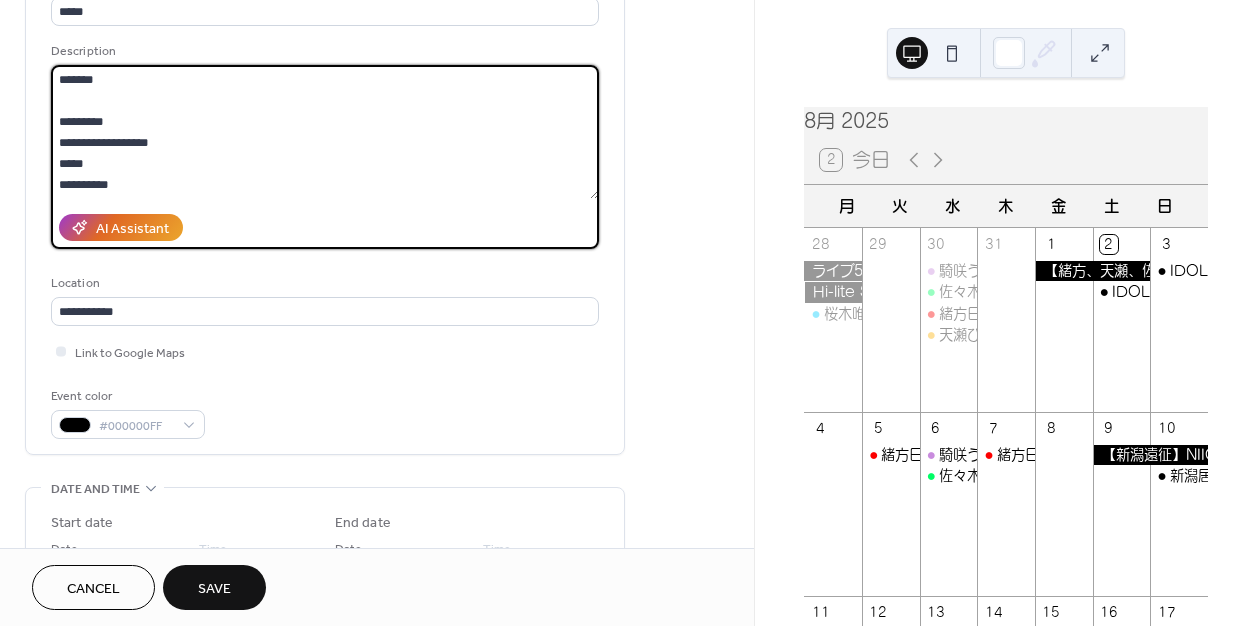 click on "**********" at bounding box center [325, 132] 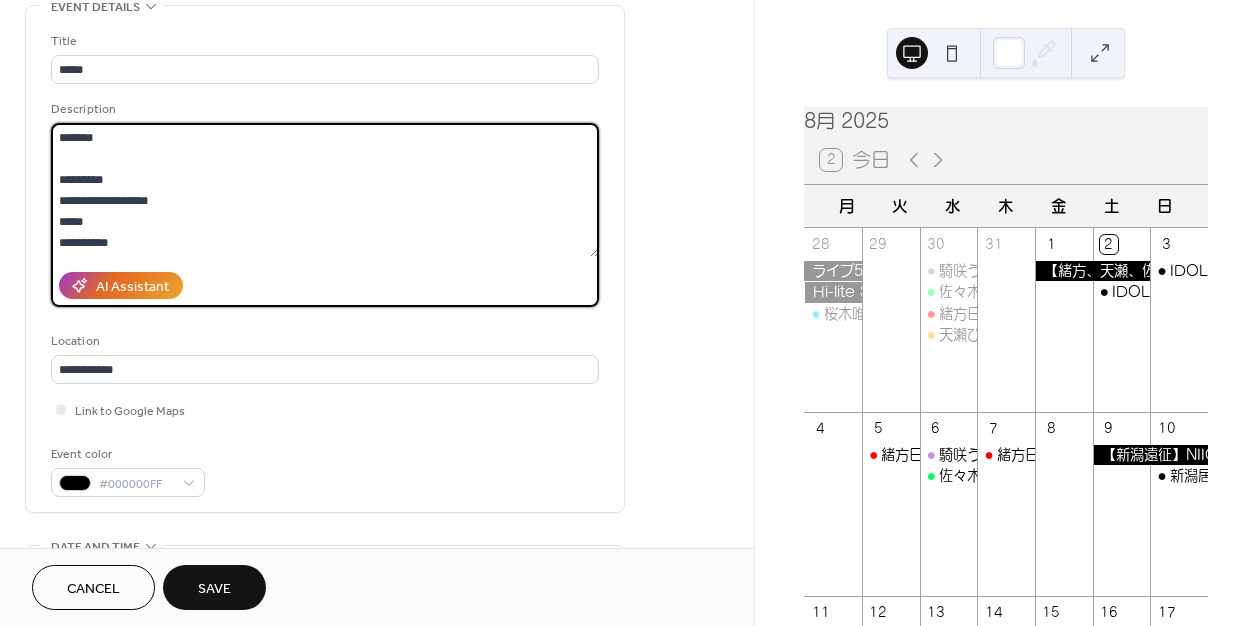 scroll, scrollTop: 108, scrollLeft: 0, axis: vertical 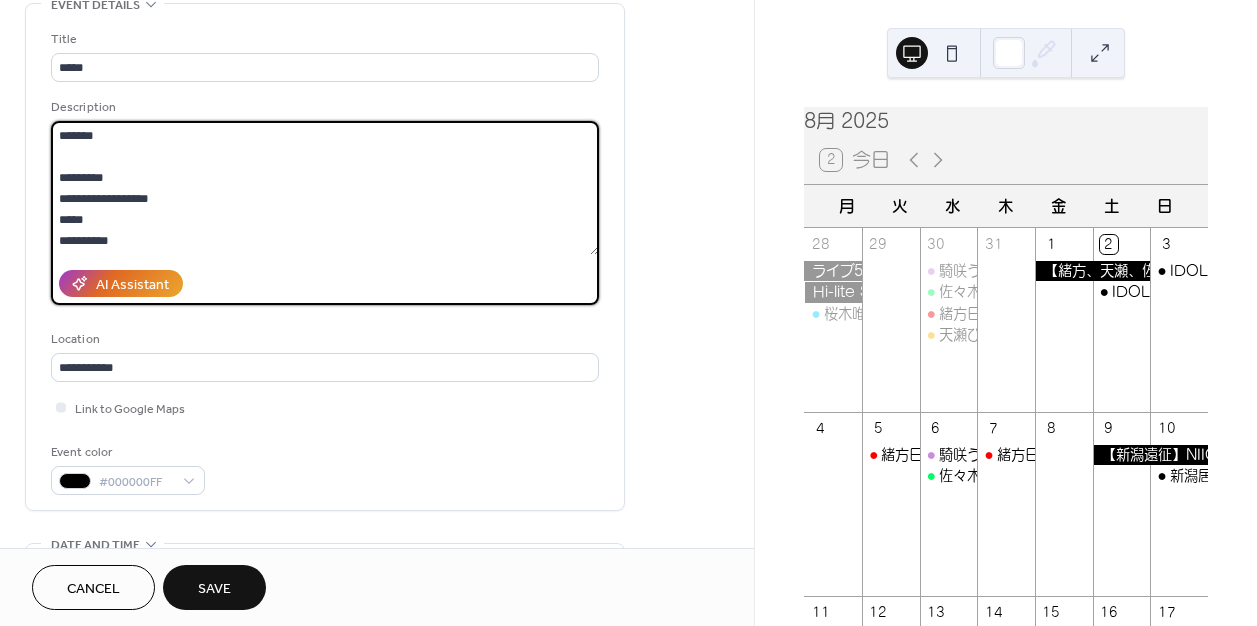 type on "**********" 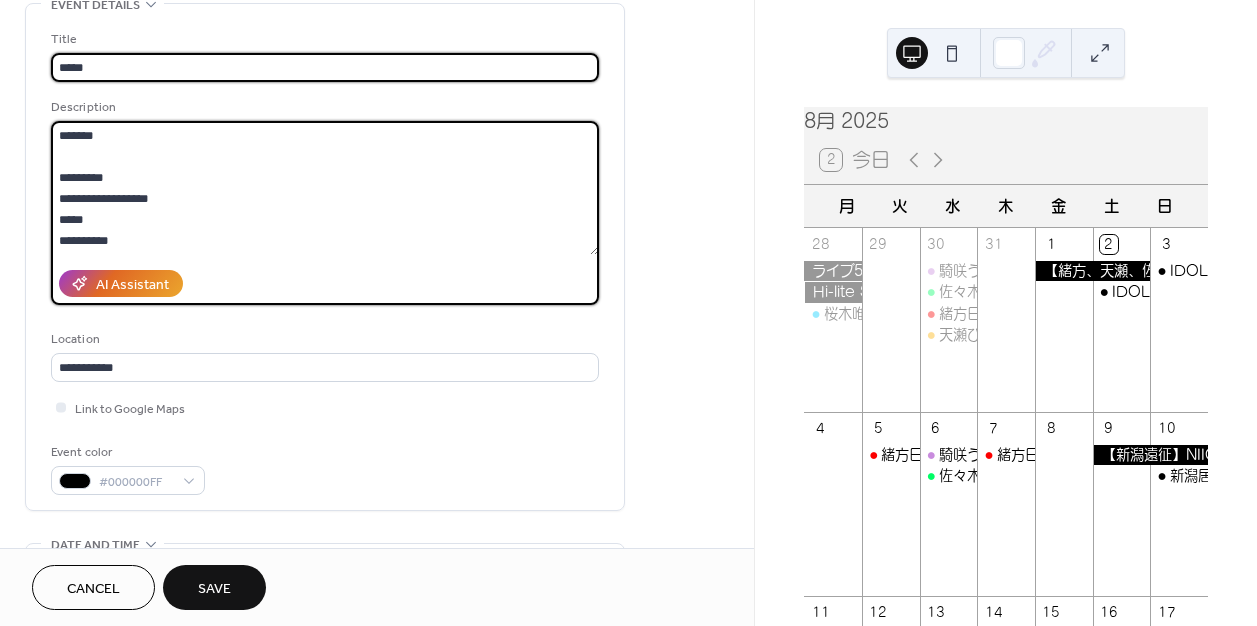 click on "*****" at bounding box center [325, 67] 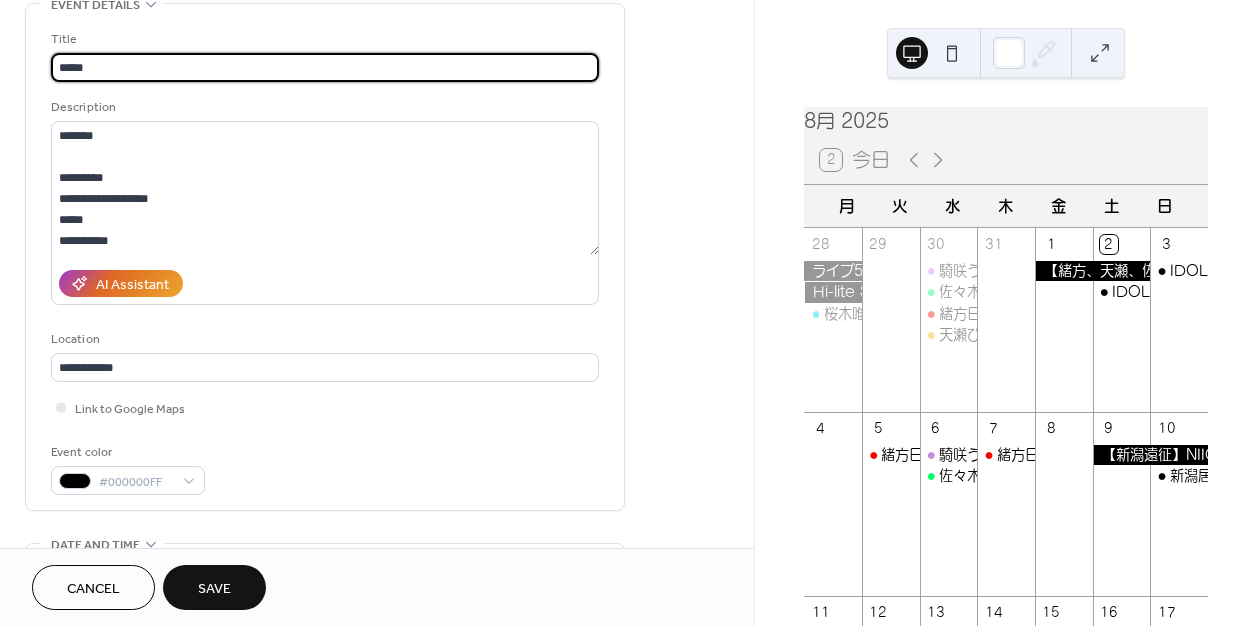 paste on "**********" 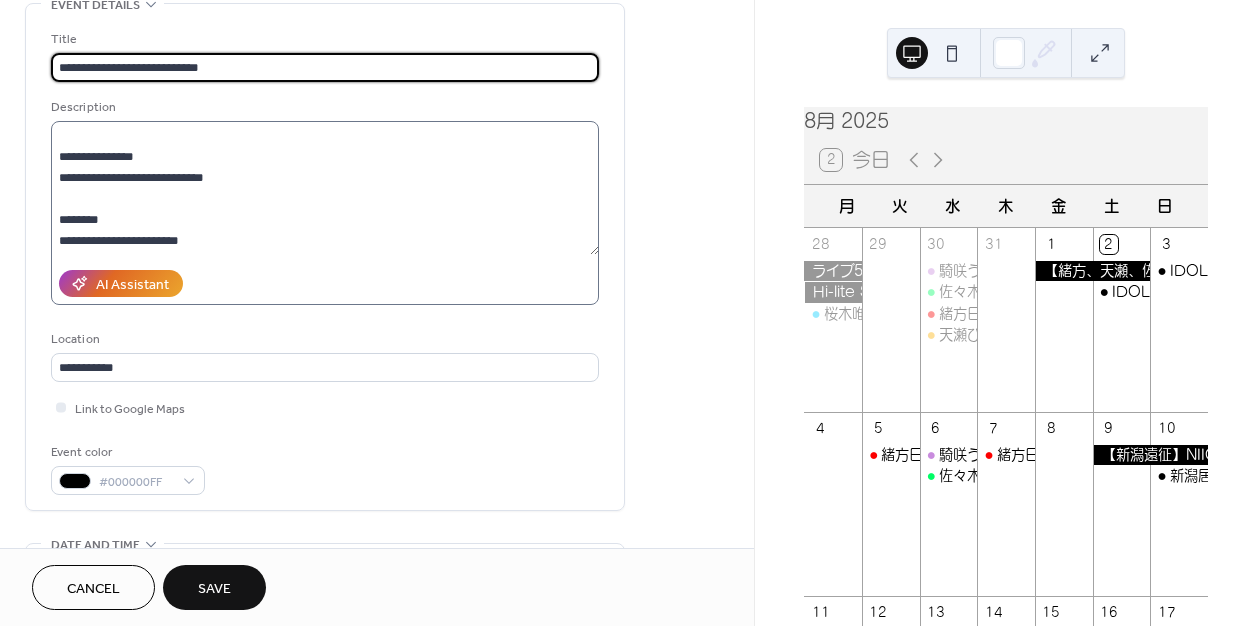 scroll, scrollTop: 153, scrollLeft: 0, axis: vertical 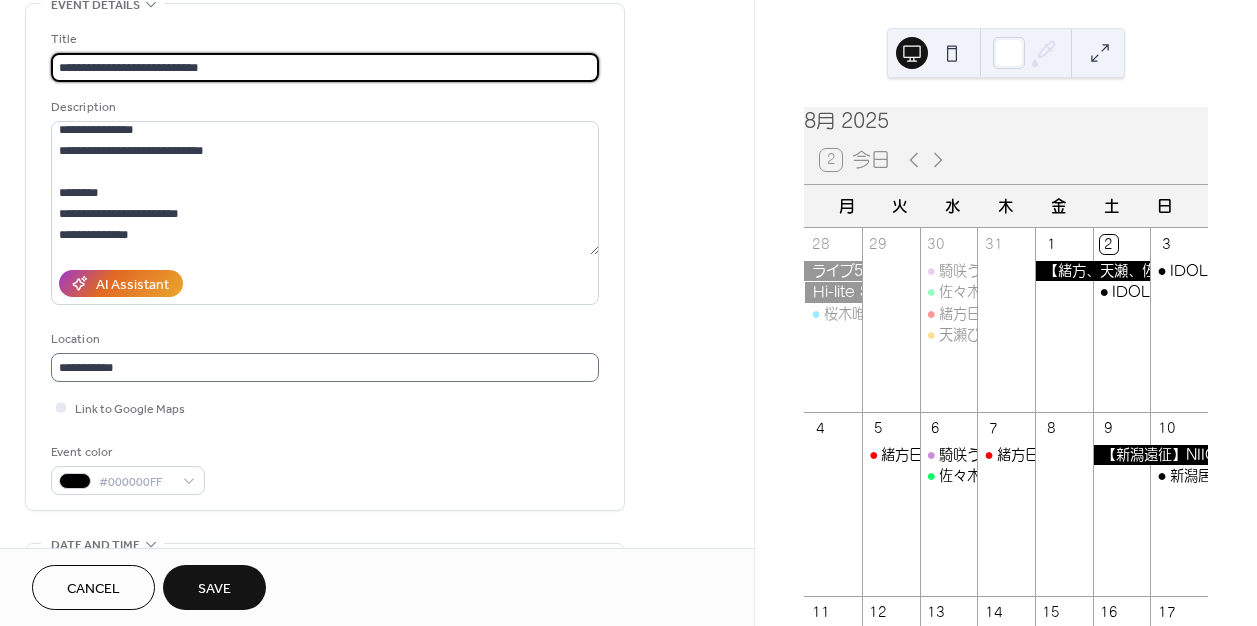 type on "**********" 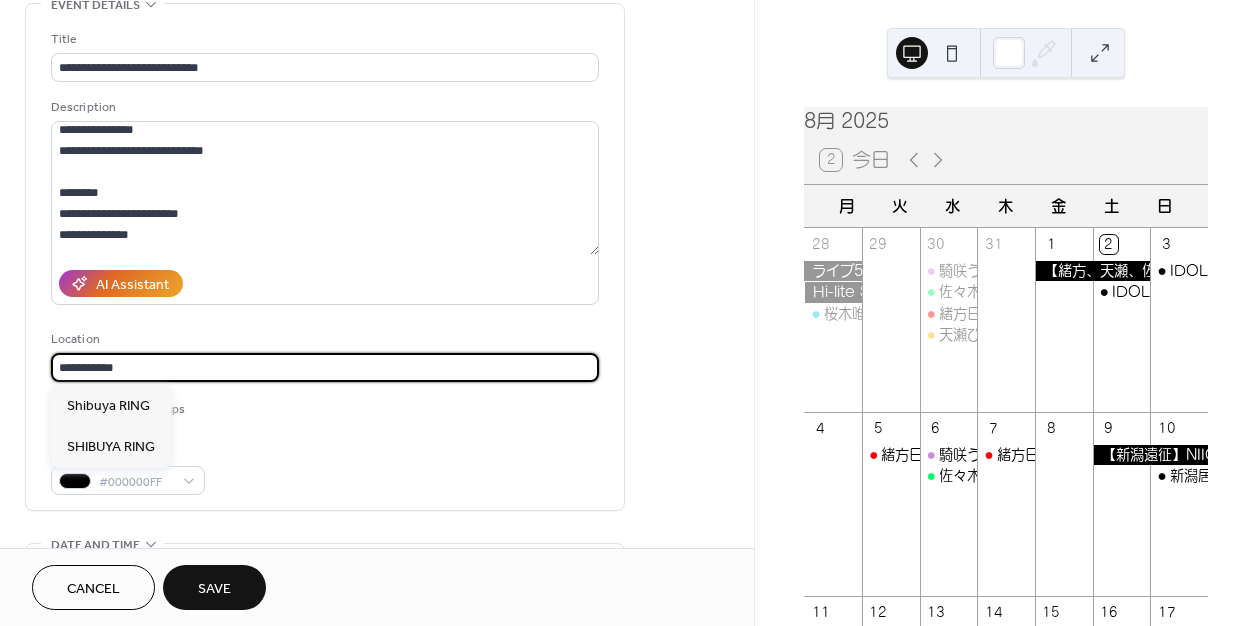 scroll, scrollTop: 1, scrollLeft: 0, axis: vertical 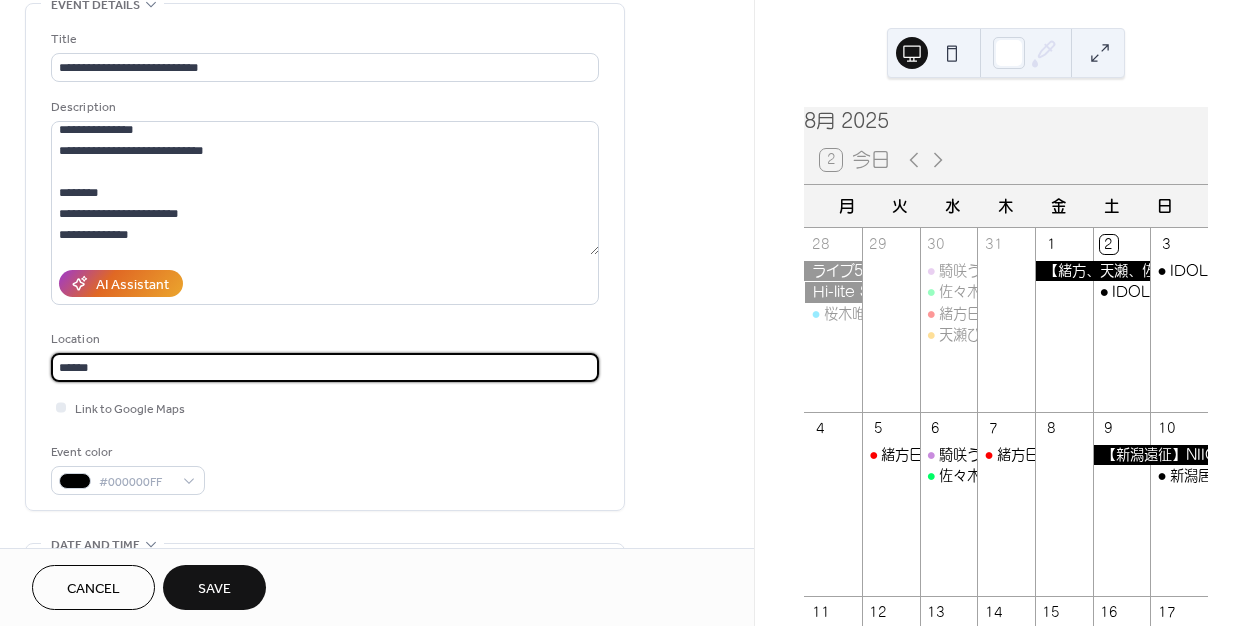 type on "******" 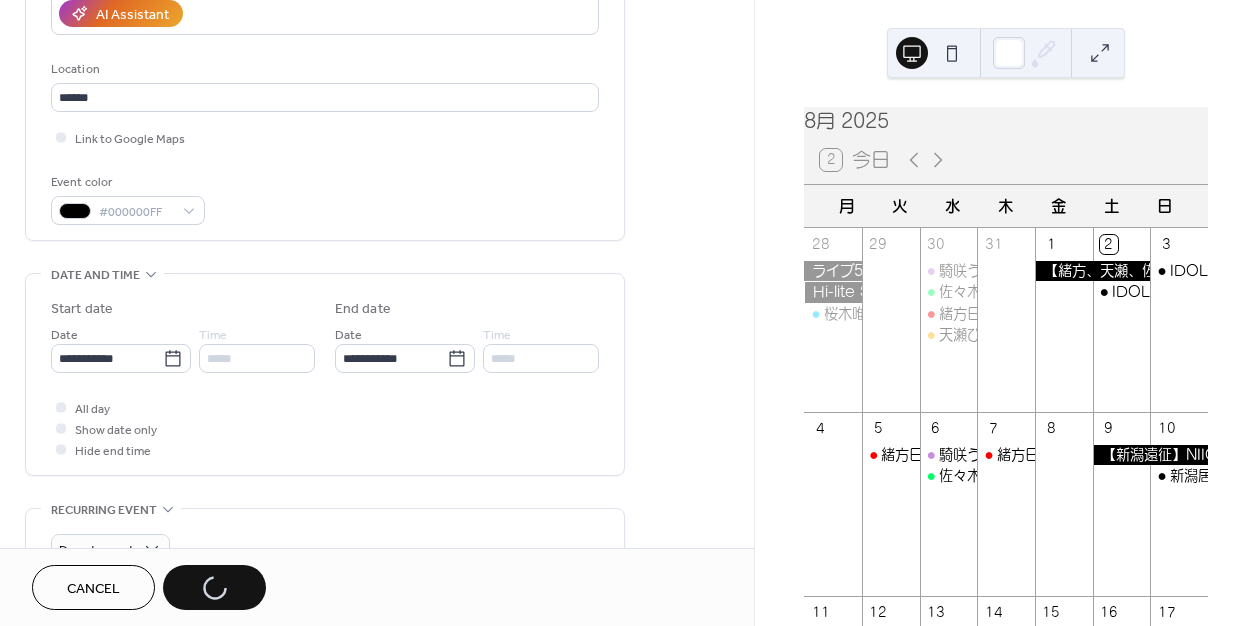 scroll, scrollTop: 435, scrollLeft: 0, axis: vertical 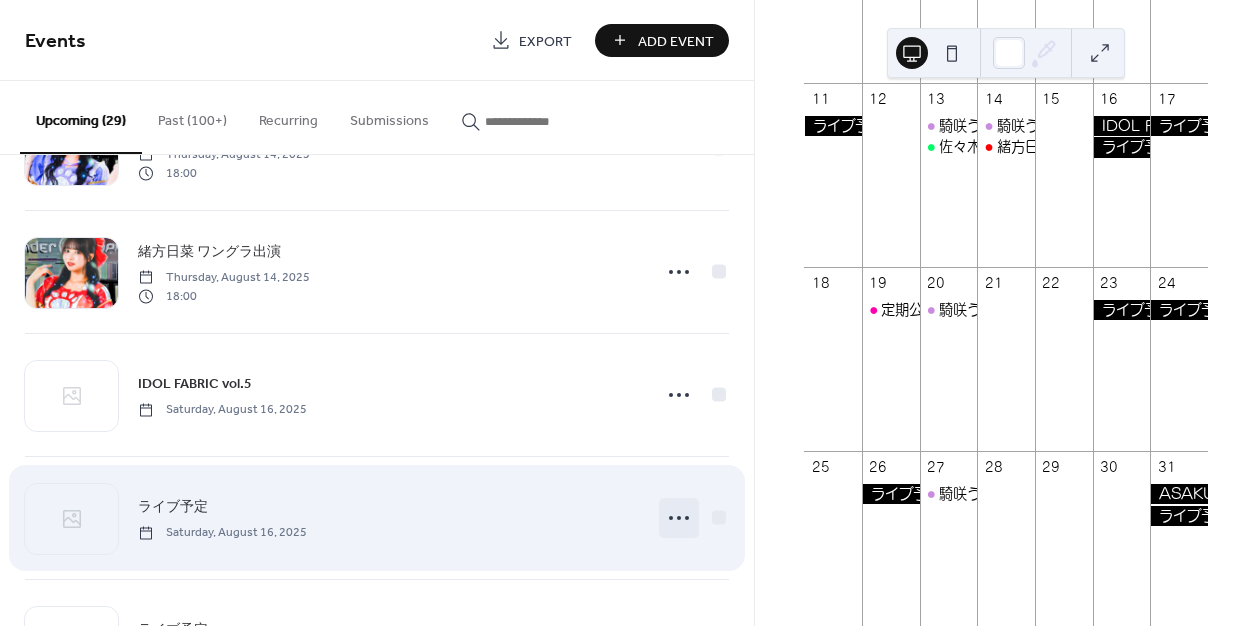 click 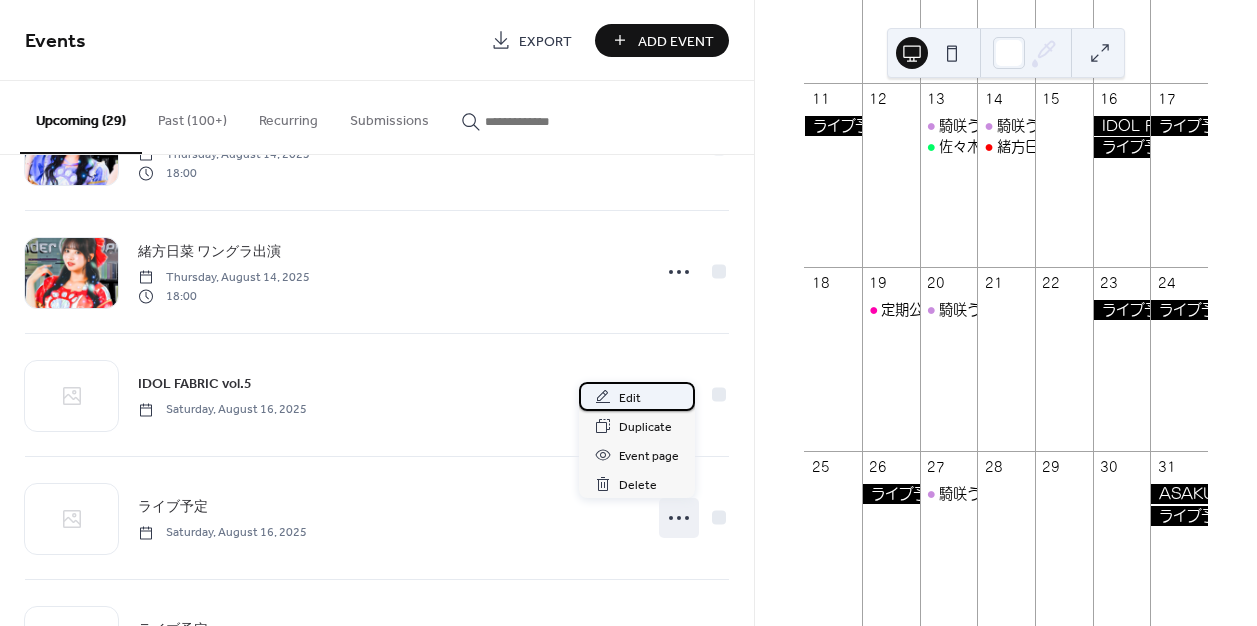 click on "Edit" at bounding box center (637, 396) 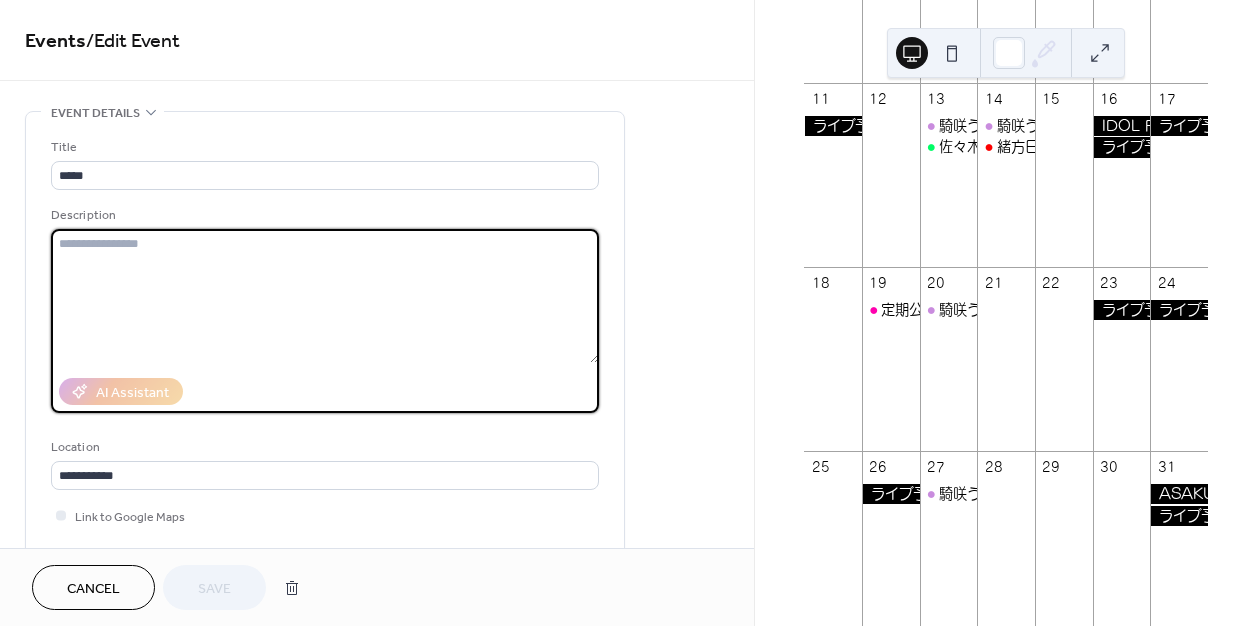 click at bounding box center [325, 296] 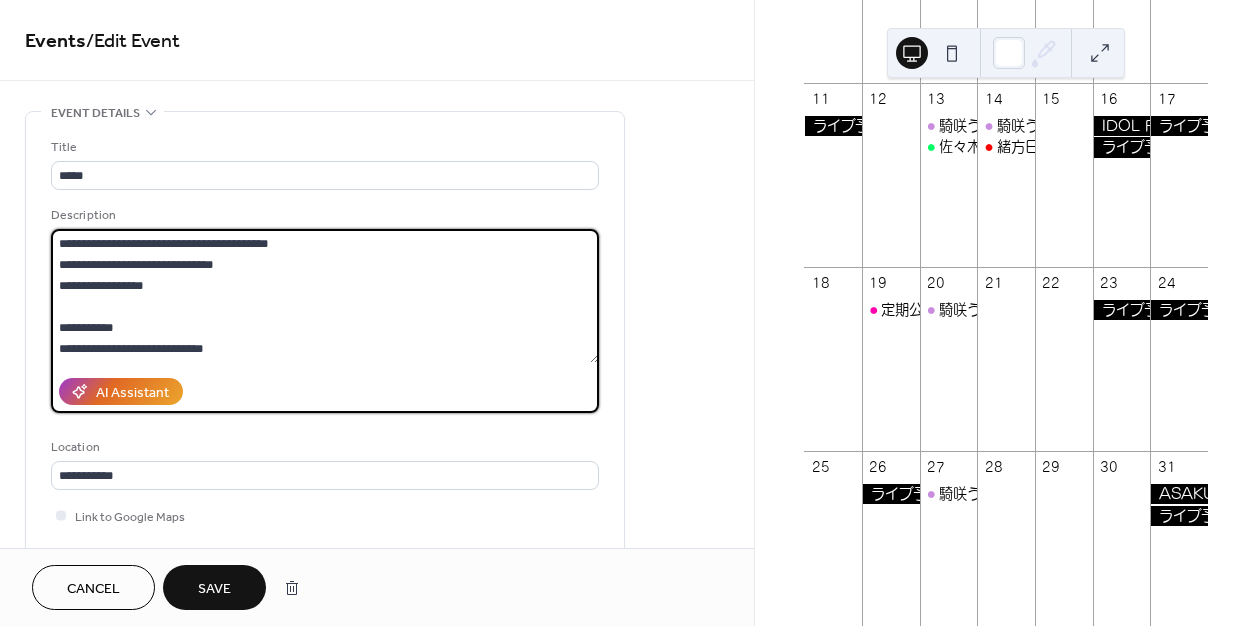 scroll, scrollTop: 0, scrollLeft: 0, axis: both 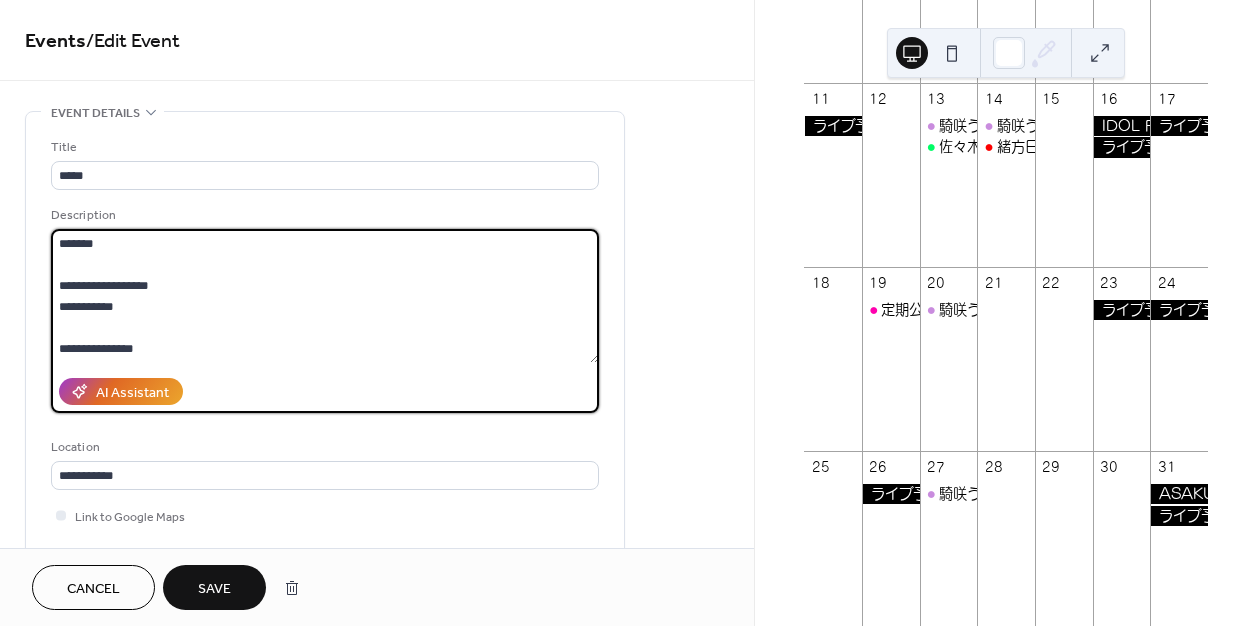 drag, startPoint x: 221, startPoint y: 306, endPoint x: 60, endPoint y: 285, distance: 162.36378 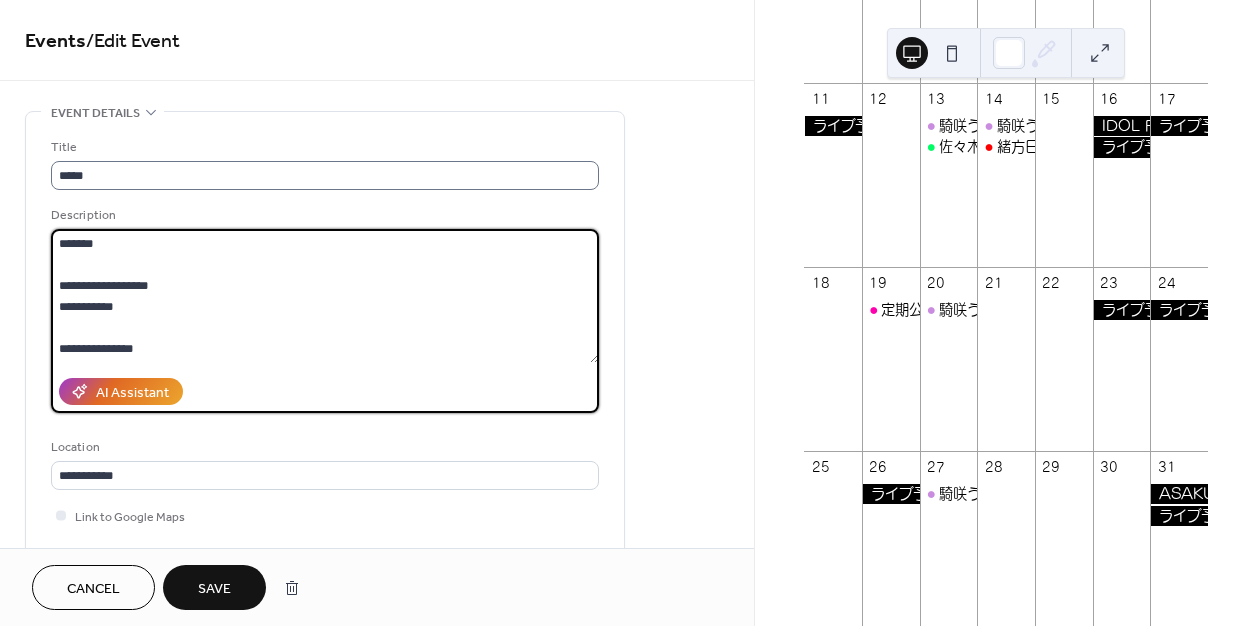 type on "**********" 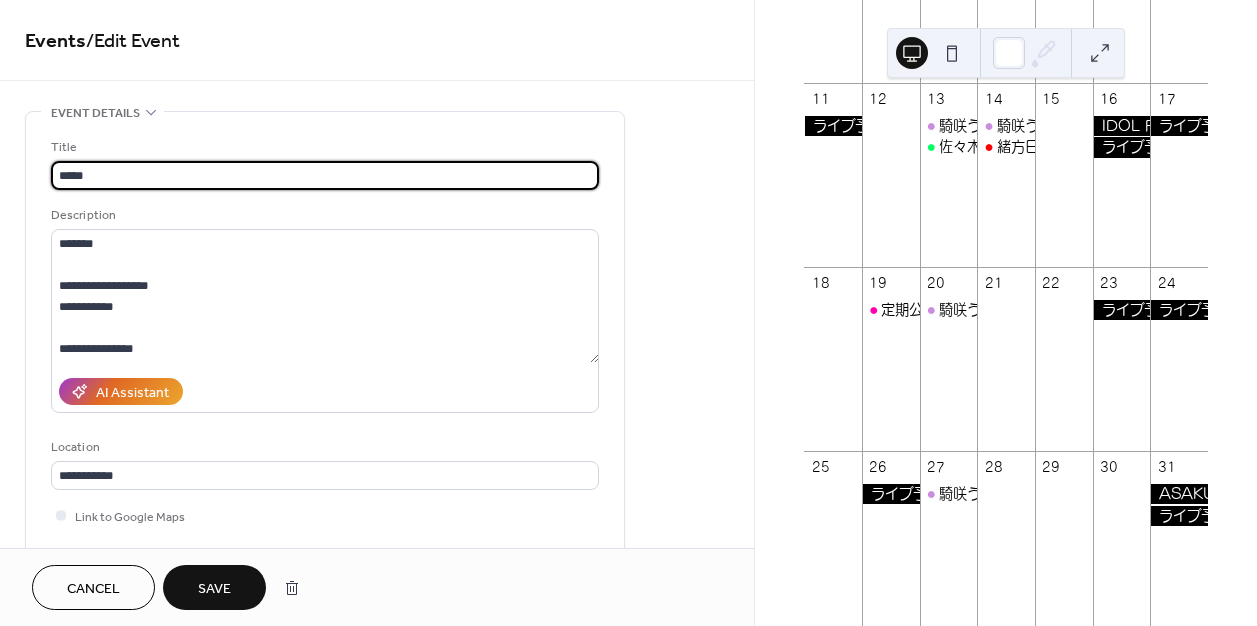 scroll, scrollTop: 1, scrollLeft: 0, axis: vertical 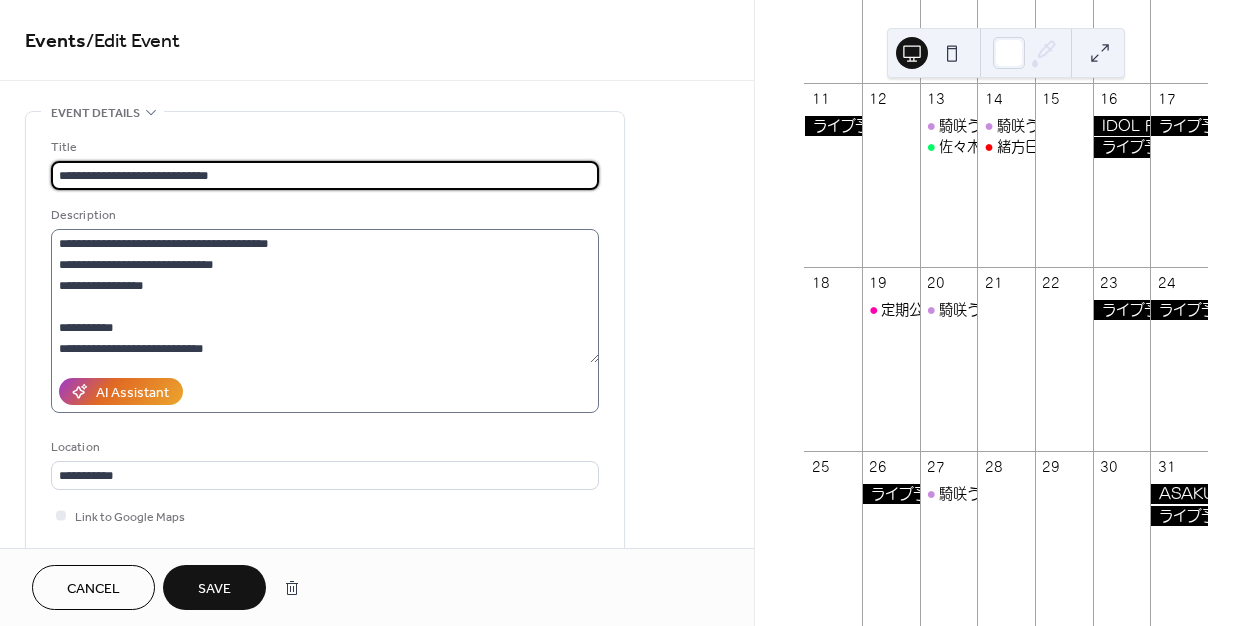 type on "**********" 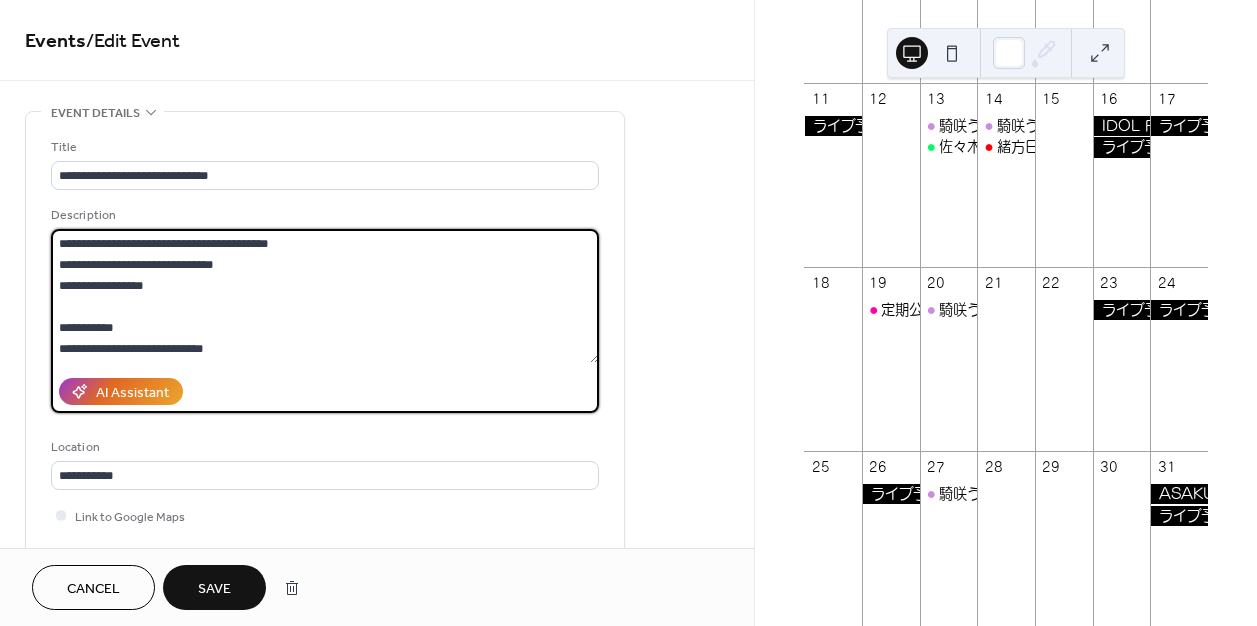scroll, scrollTop: 0, scrollLeft: 0, axis: both 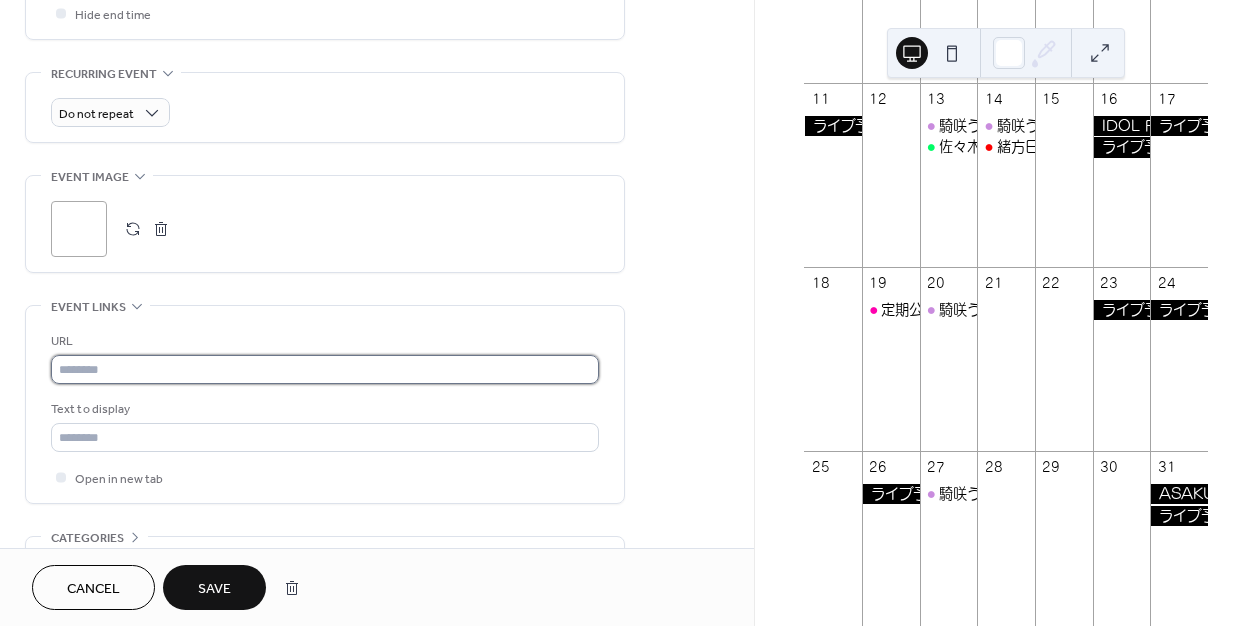 click at bounding box center [325, 369] 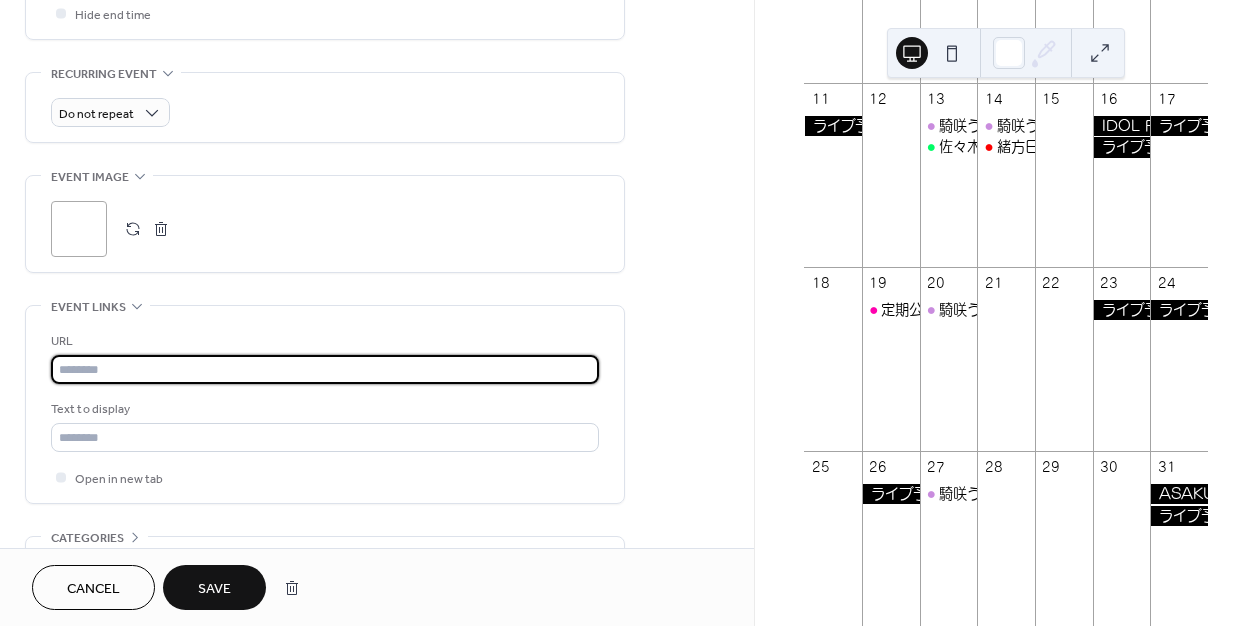 paste on "**********" 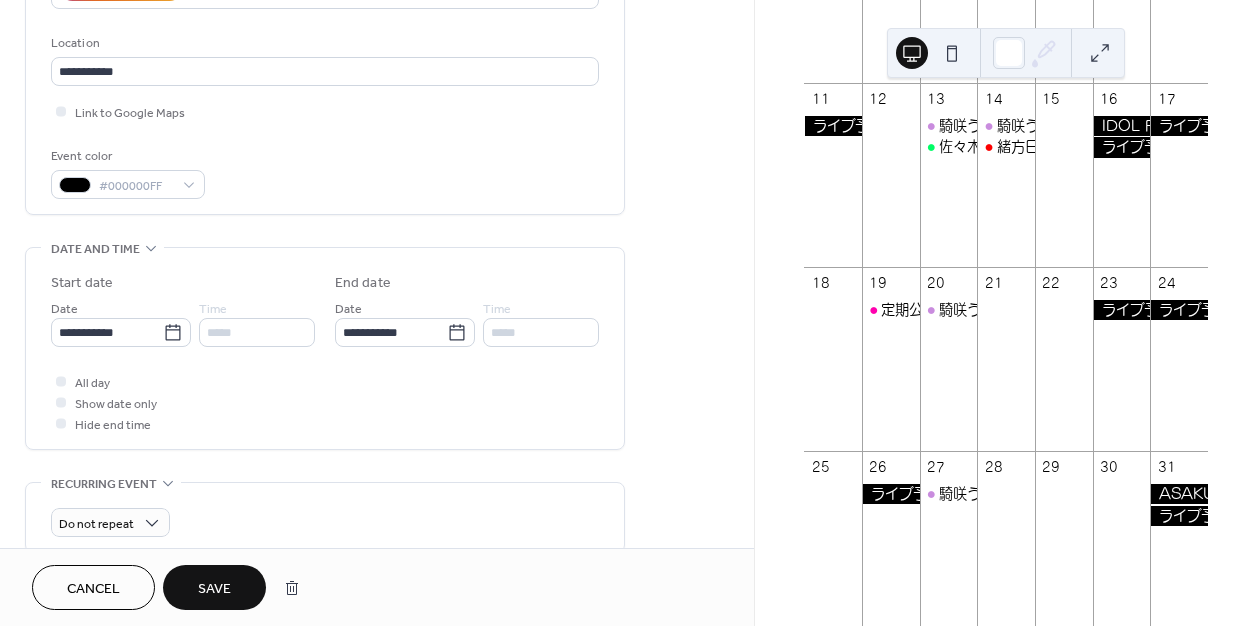 scroll, scrollTop: 0, scrollLeft: 0, axis: both 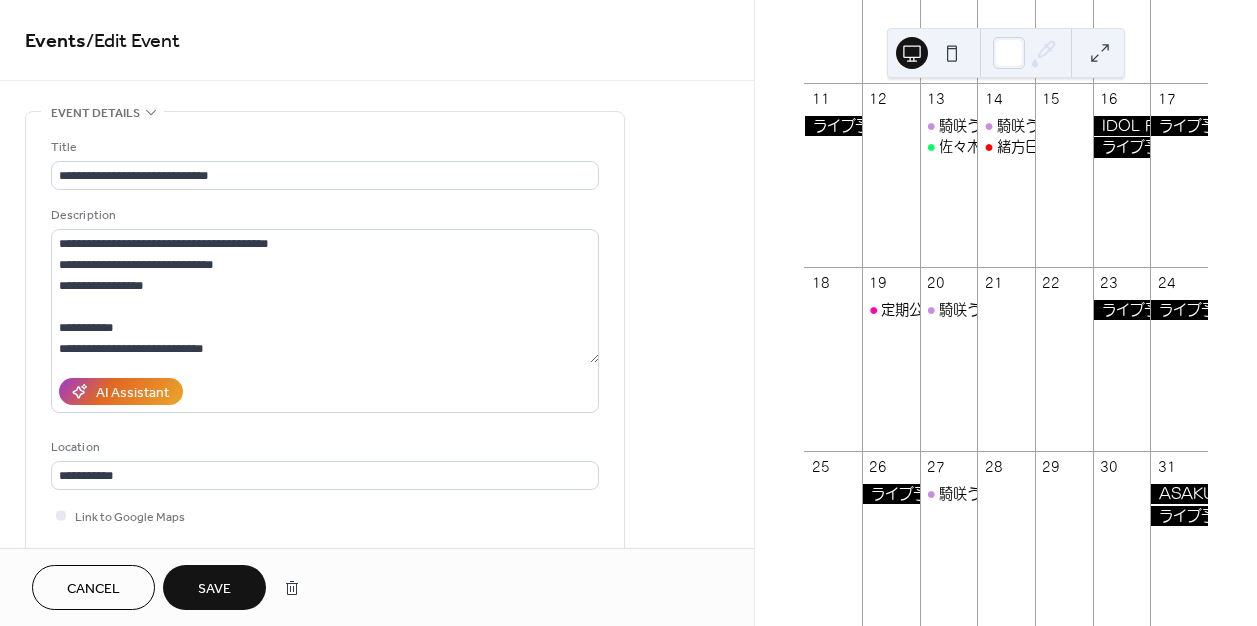 type on "**********" 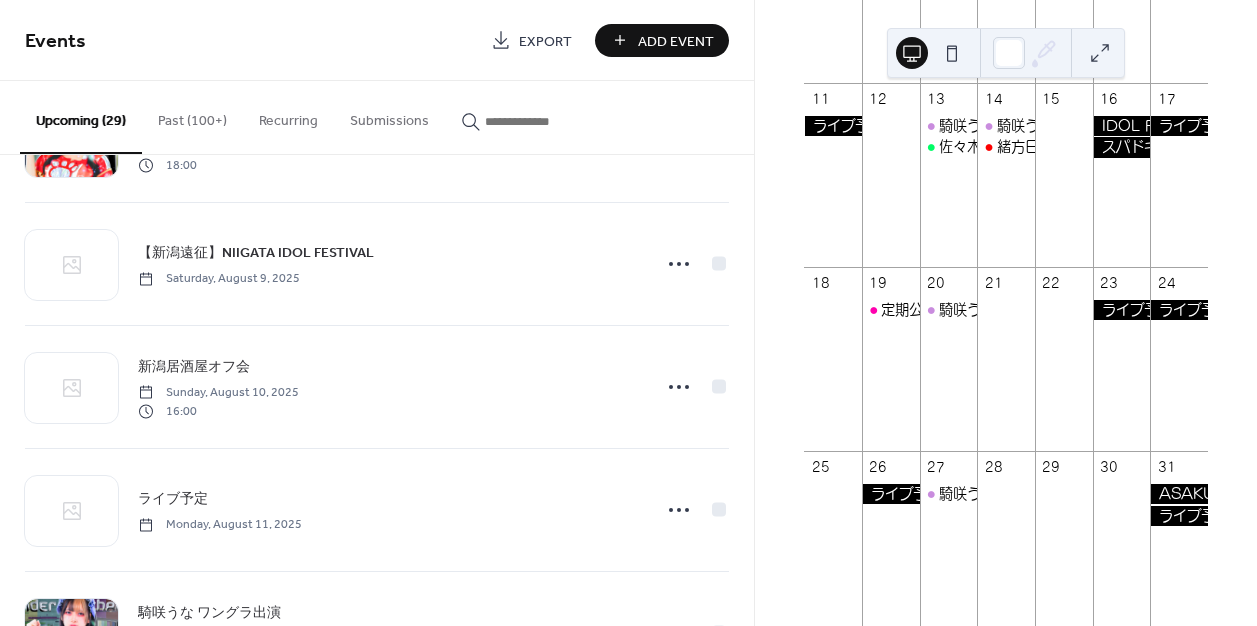 scroll, scrollTop: 1047, scrollLeft: 0, axis: vertical 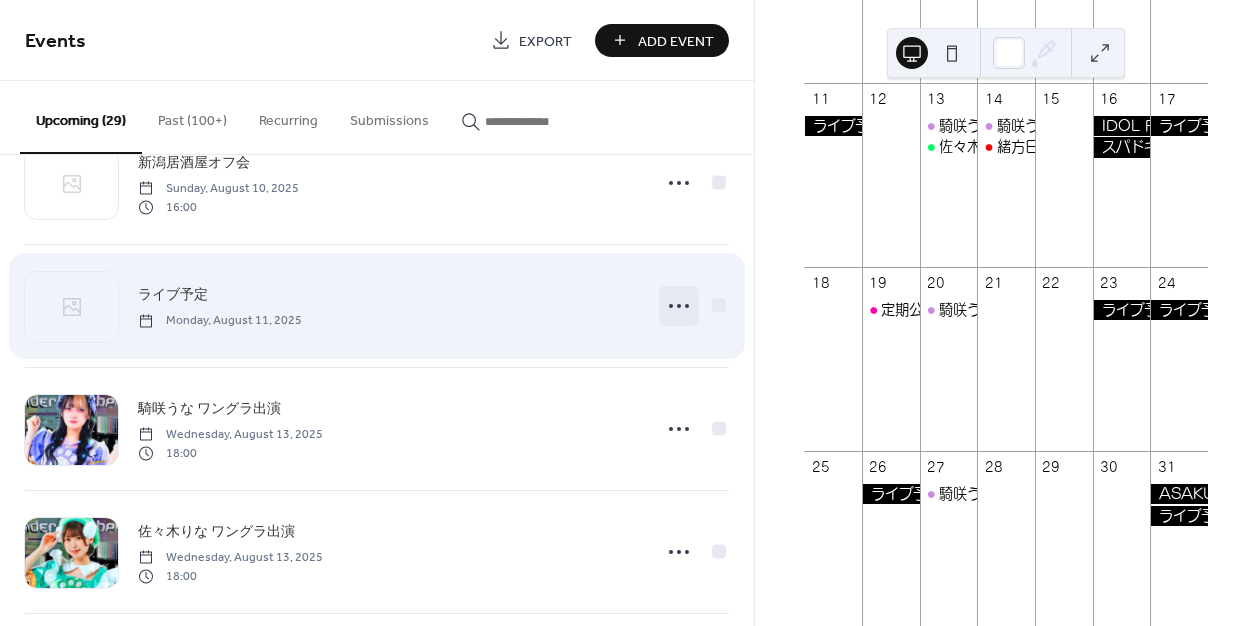click 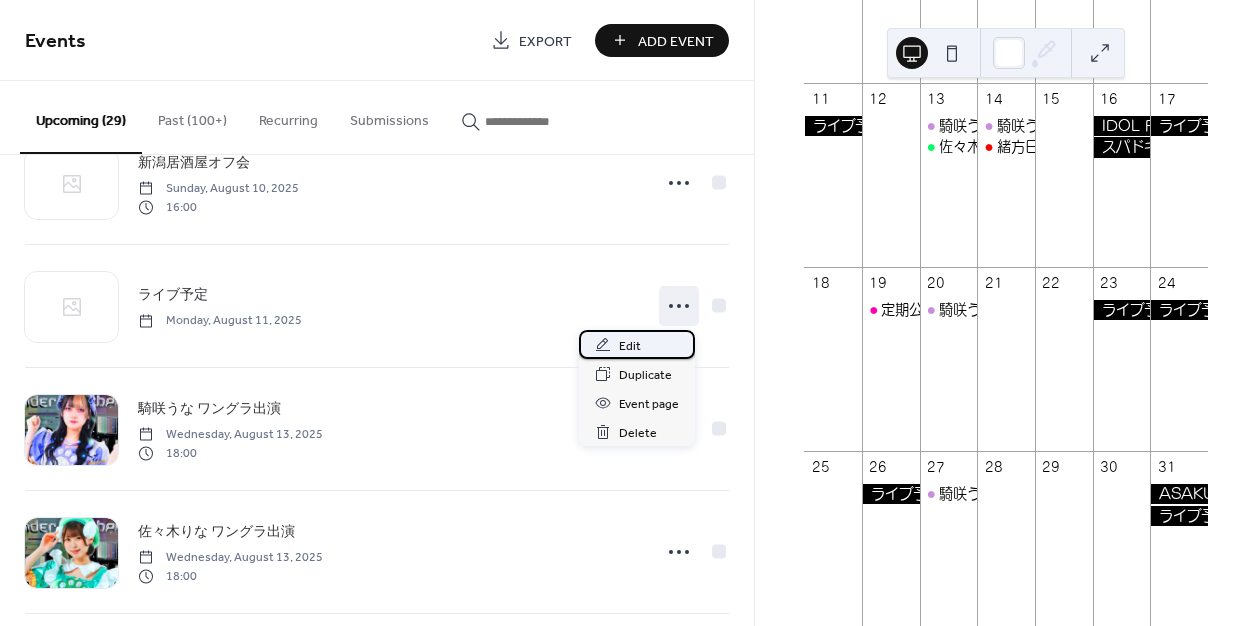 click on "Edit" at bounding box center [637, 344] 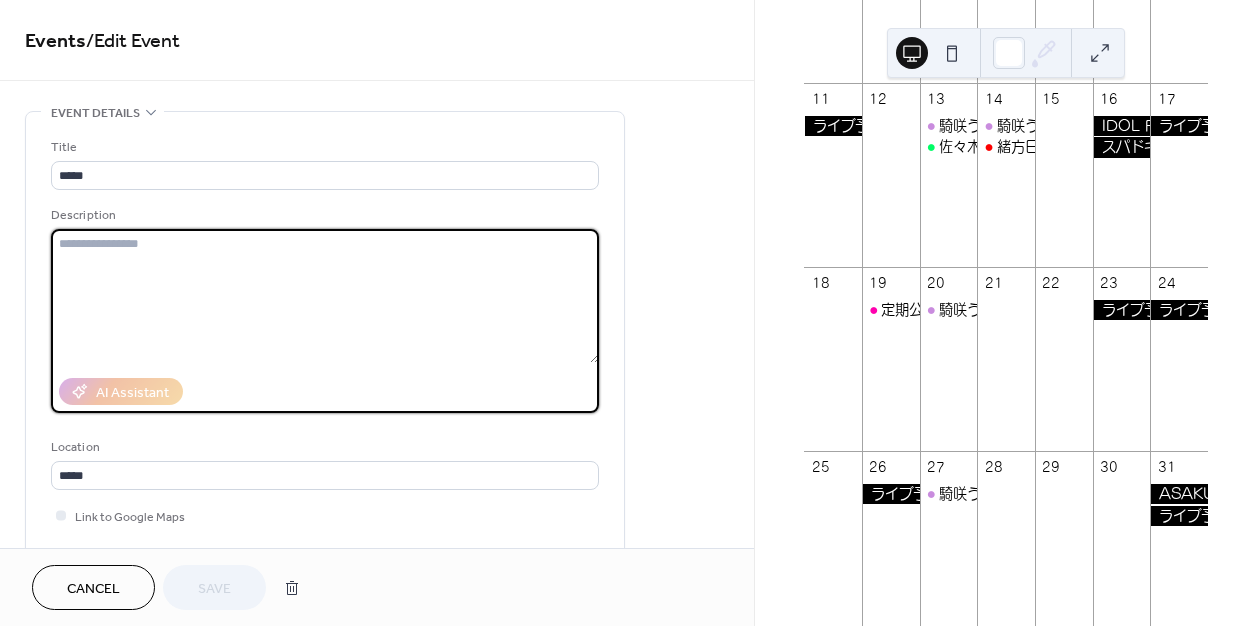click at bounding box center (325, 296) 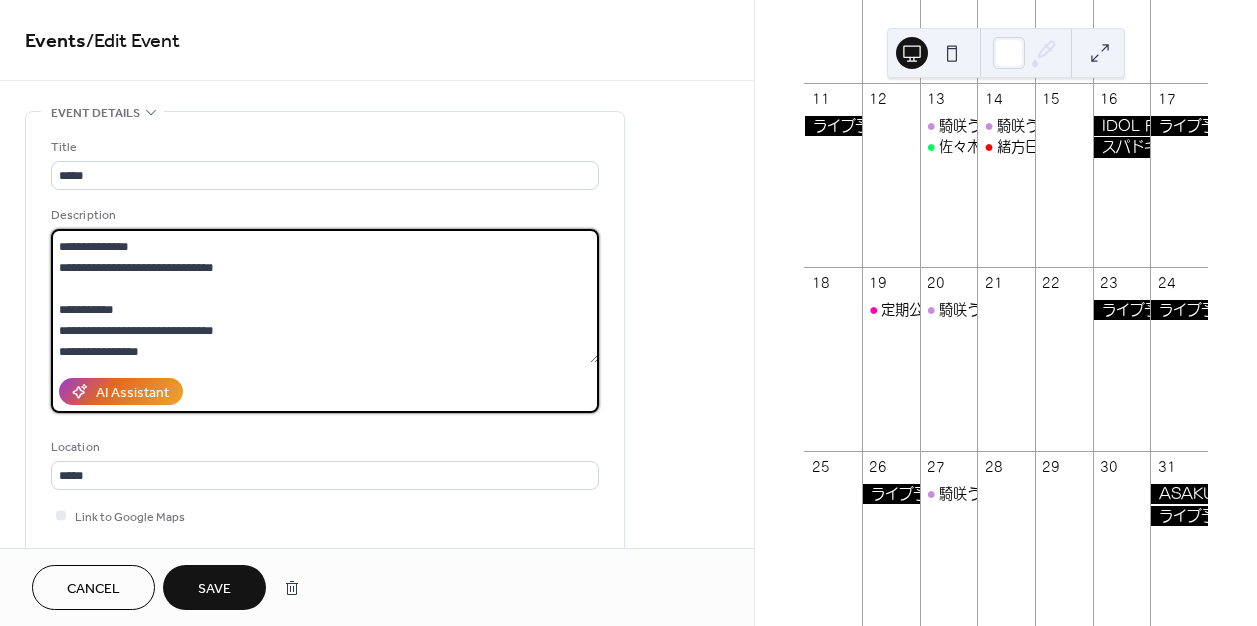 scroll, scrollTop: 0, scrollLeft: 0, axis: both 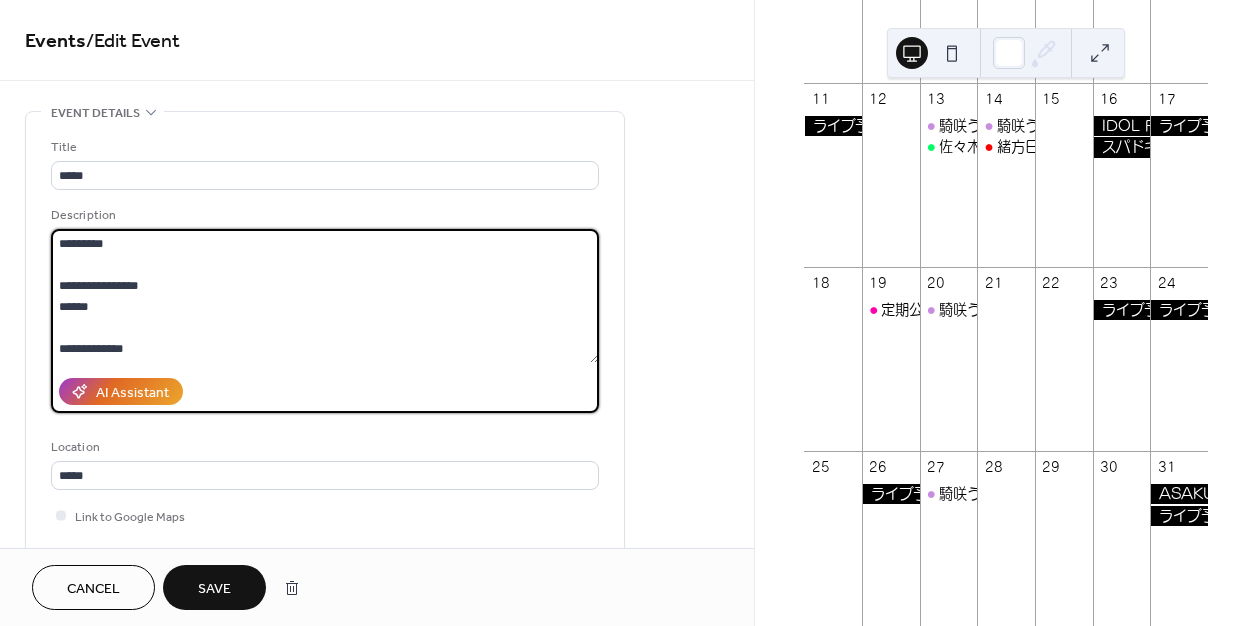 click on "**********" at bounding box center [325, 296] 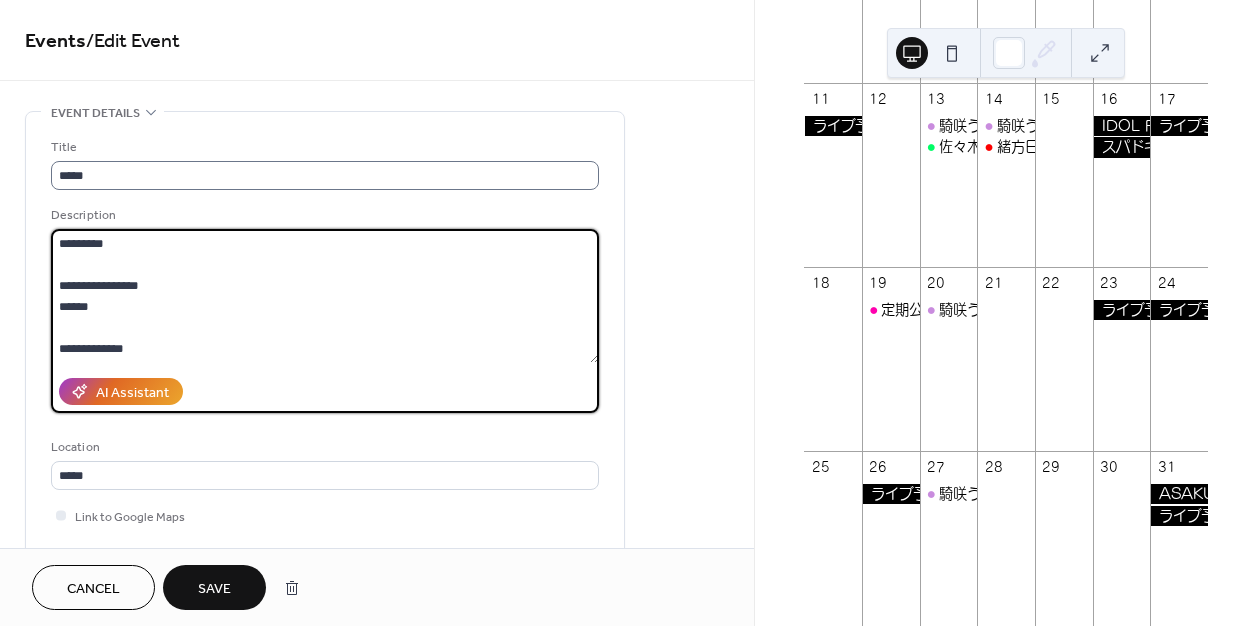 type on "**********" 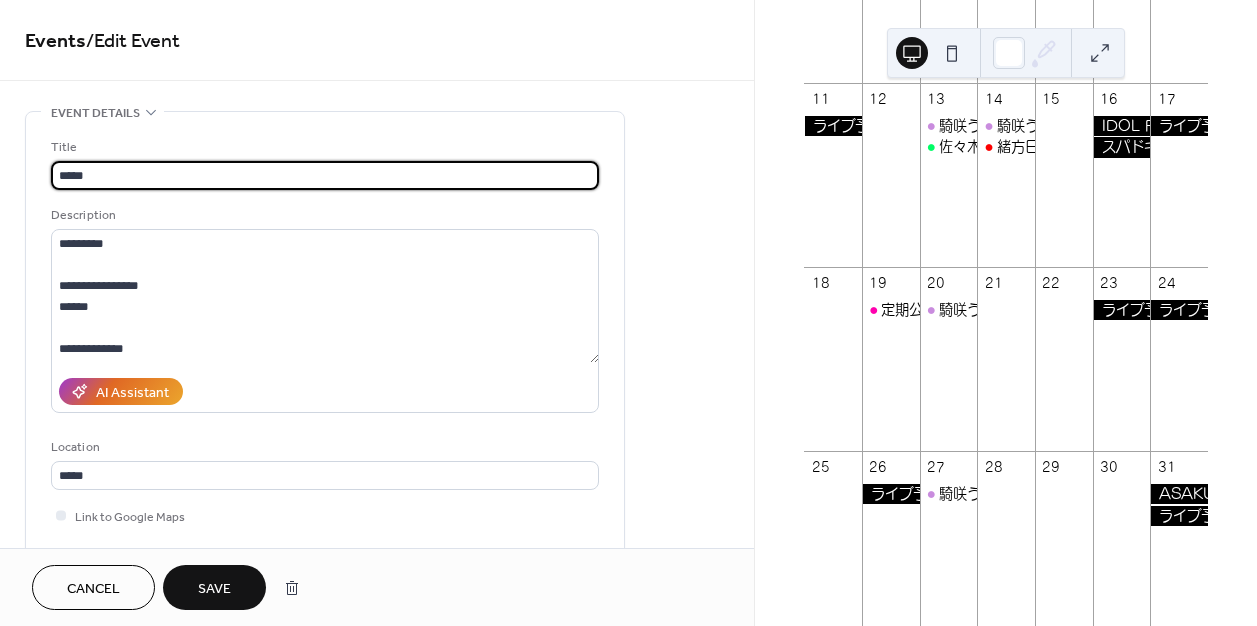 click on "*****" at bounding box center (325, 175) 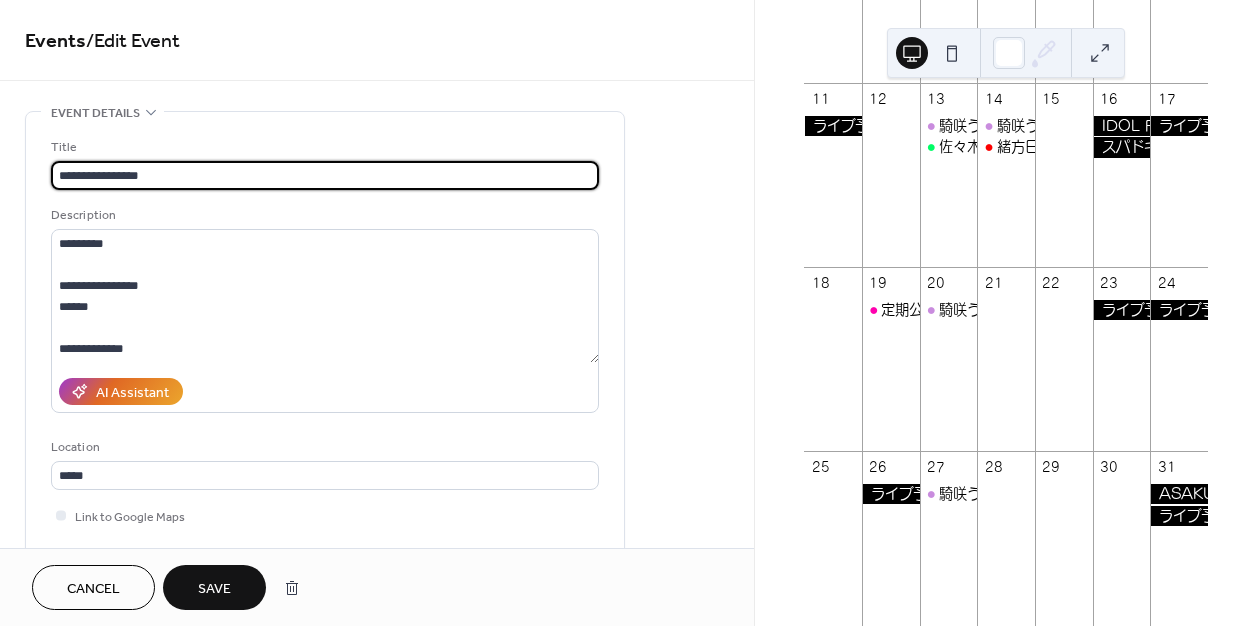 type on "**********" 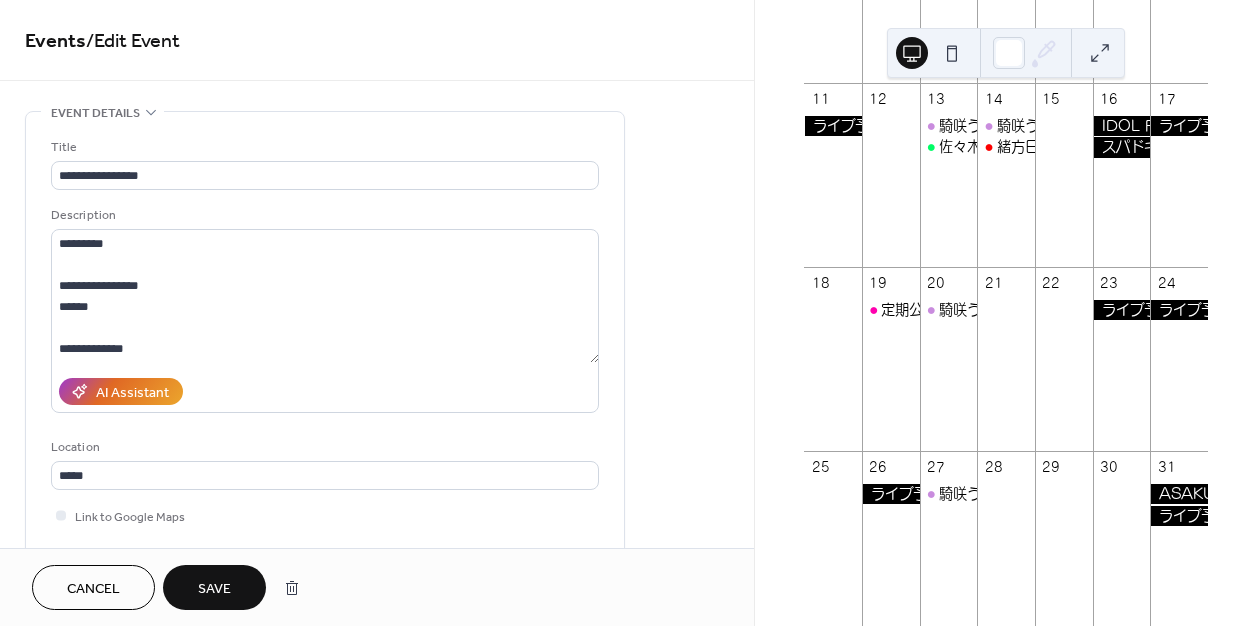 click on "Save" at bounding box center (214, 589) 